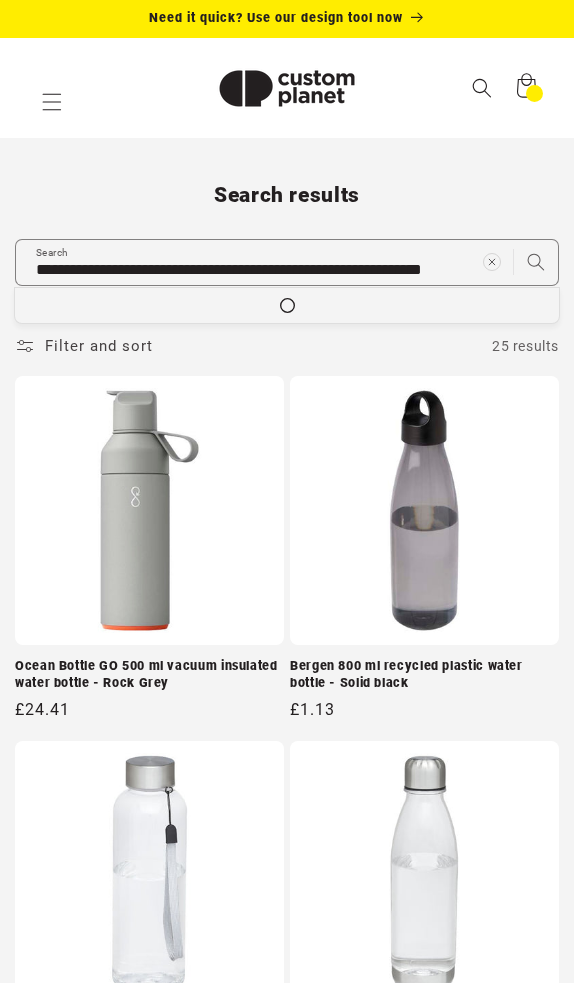 scroll, scrollTop: 240, scrollLeft: 0, axis: vertical 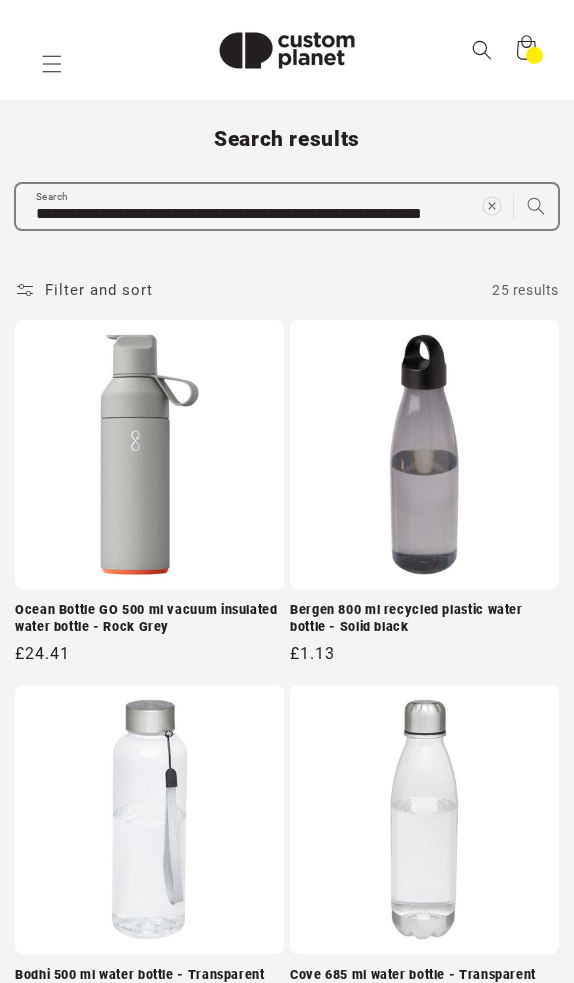 click 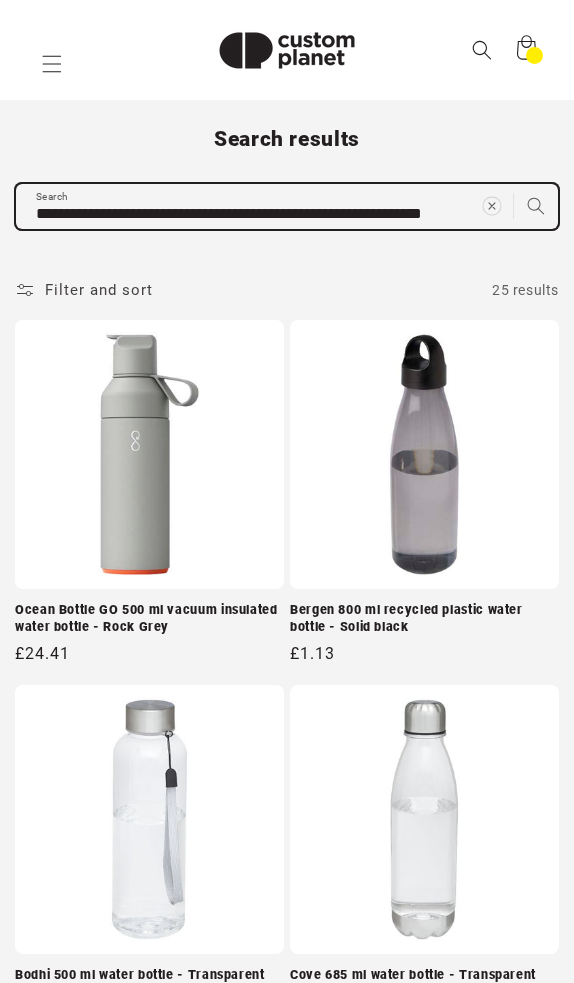 type 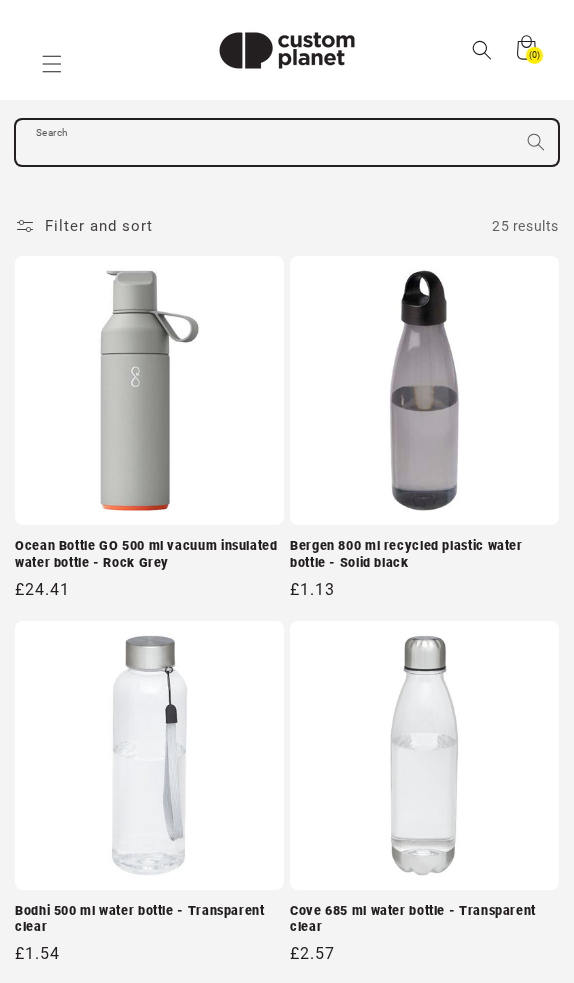 scroll, scrollTop: 103, scrollLeft: 0, axis: vertical 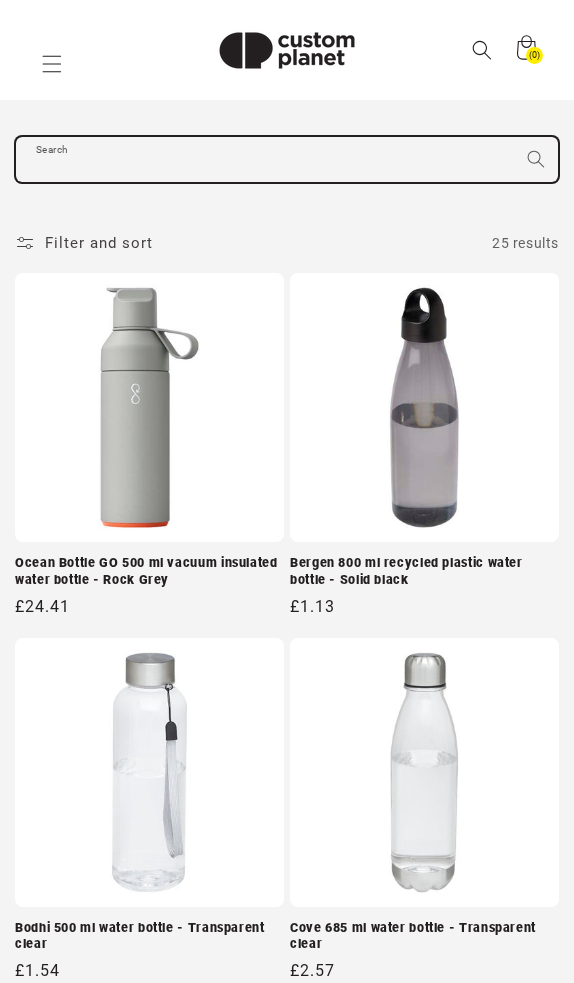 paste on "**********" 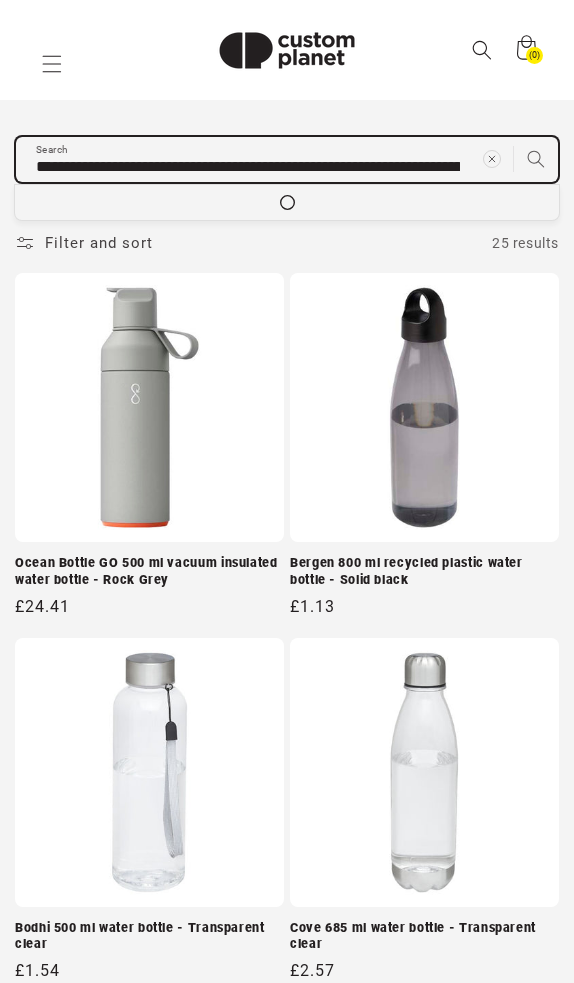 type on "**********" 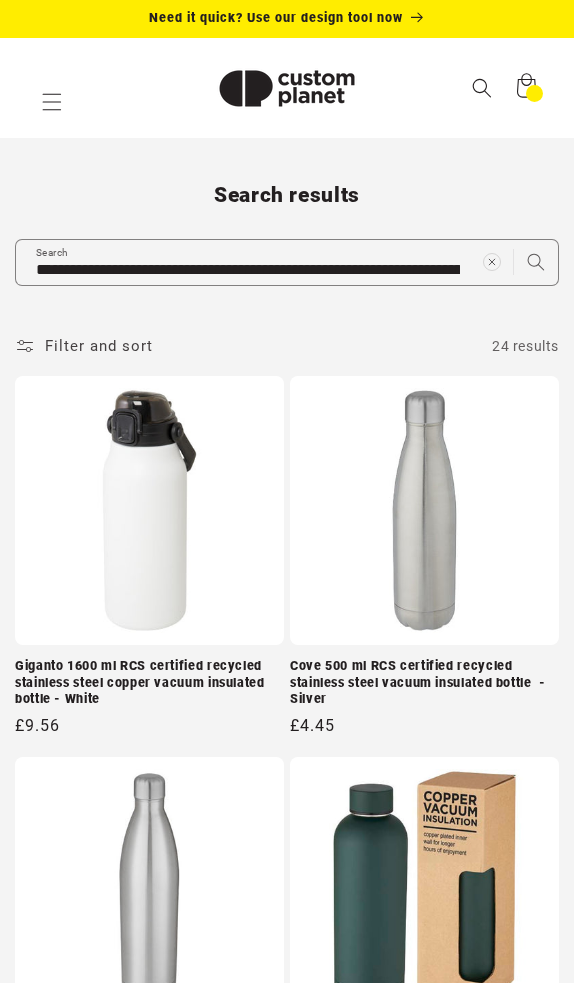 scroll, scrollTop: 0, scrollLeft: 0, axis: both 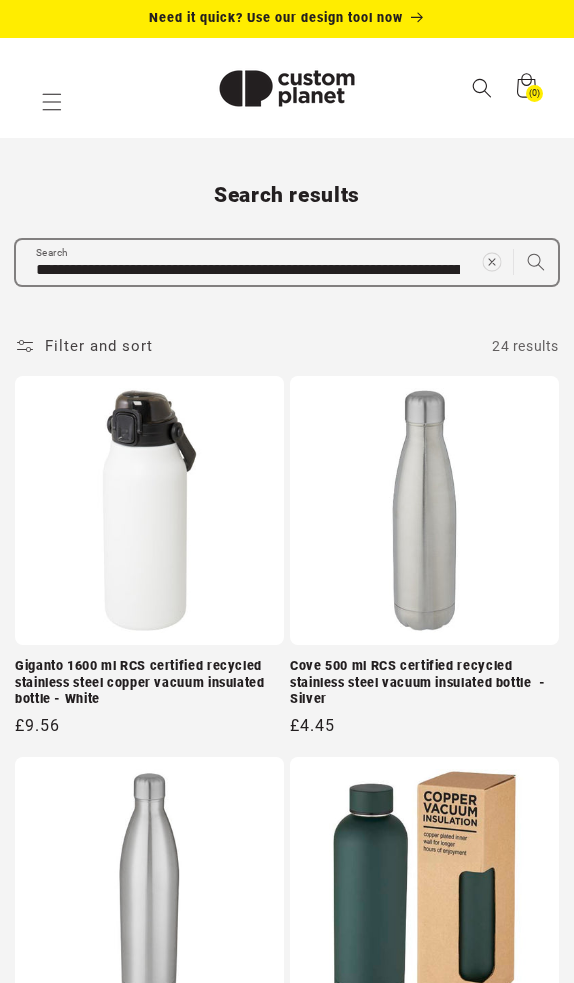 click 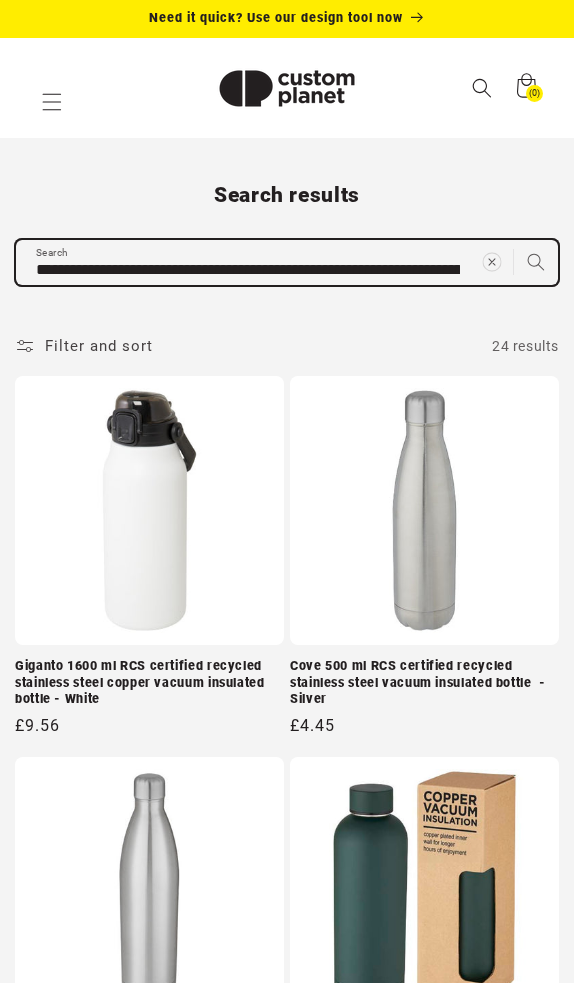 type 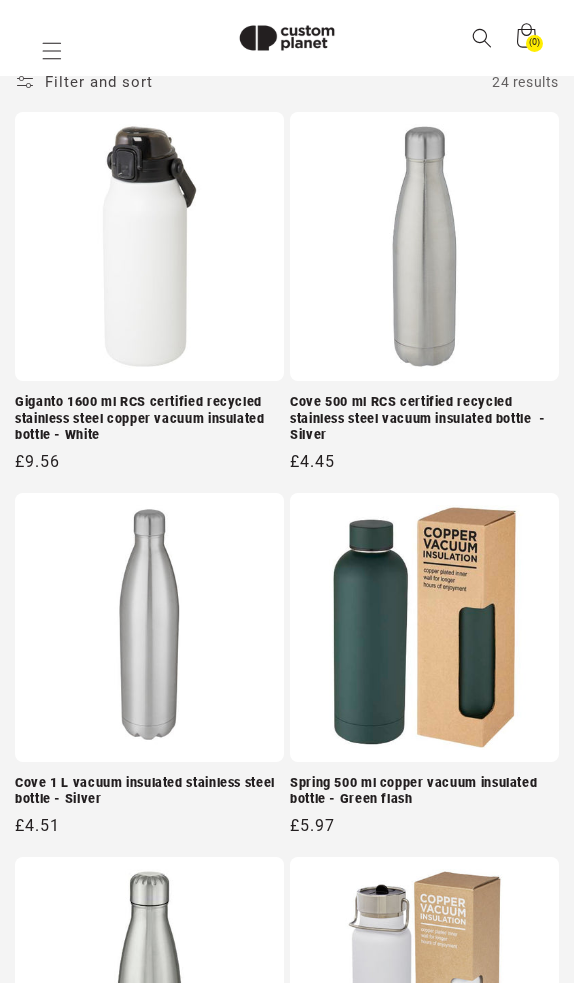 paste on "**********" 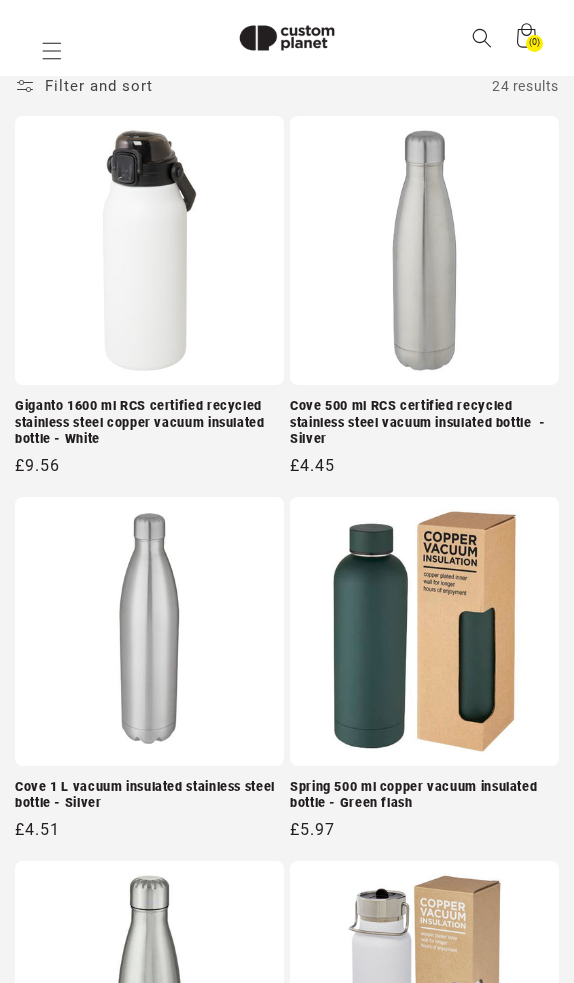 type on "**********" 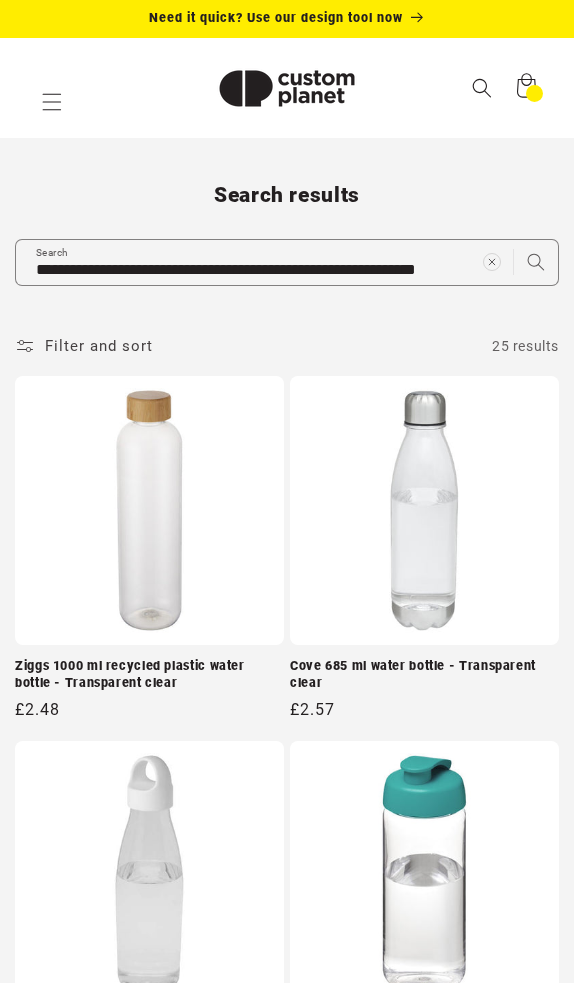 scroll, scrollTop: 0, scrollLeft: 0, axis: both 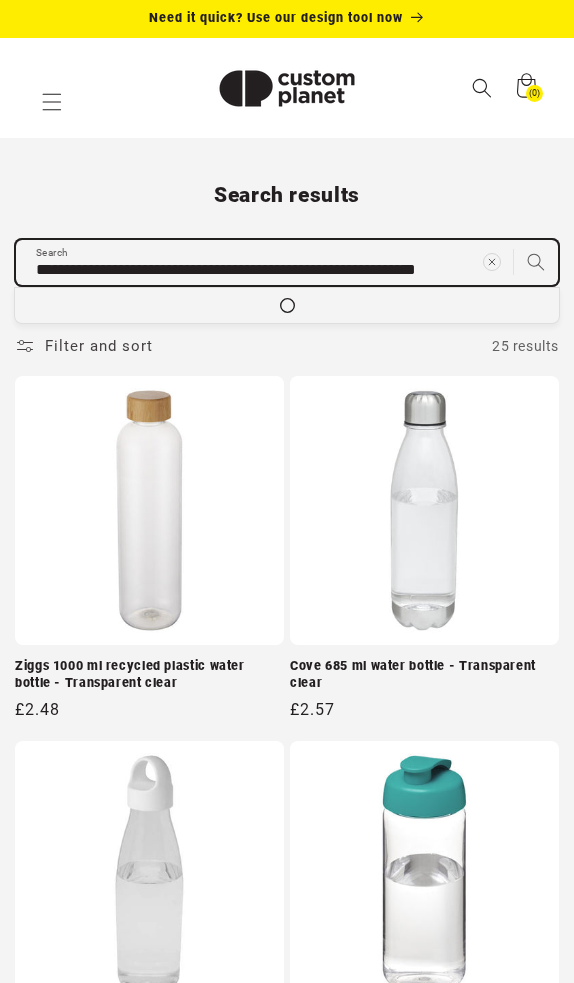 click on "**********" at bounding box center [287, 2504] 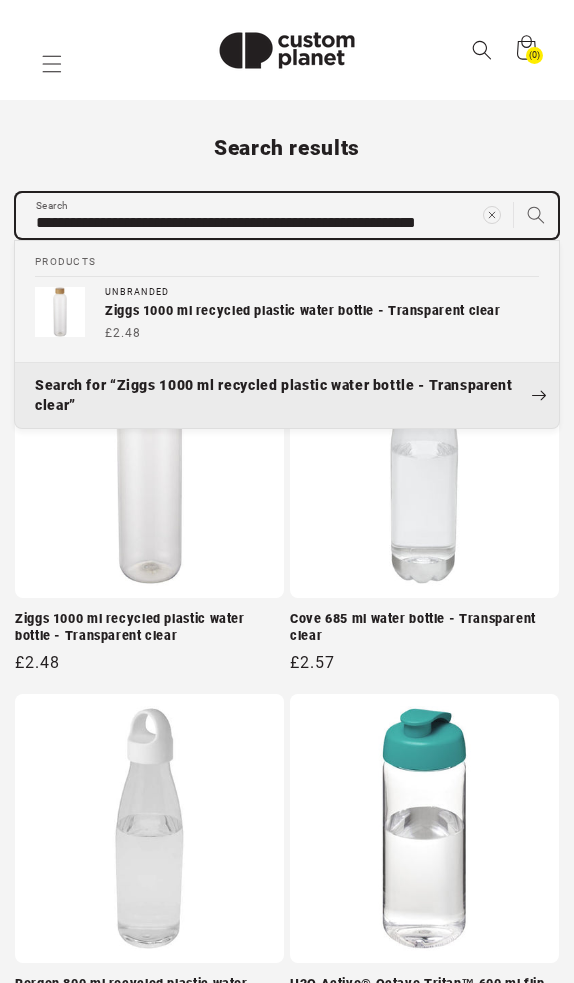 scroll, scrollTop: 0, scrollLeft: 0, axis: both 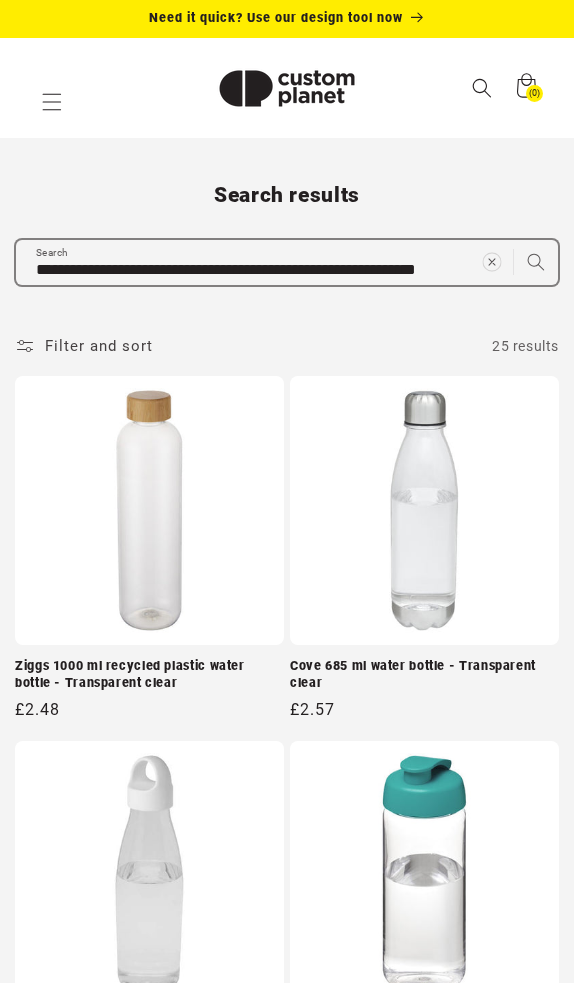 click 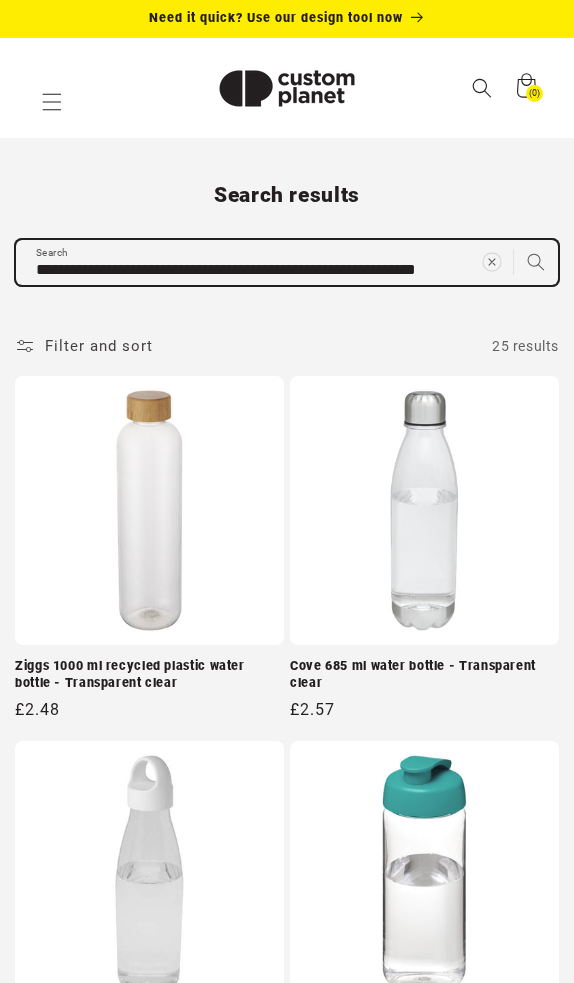 type 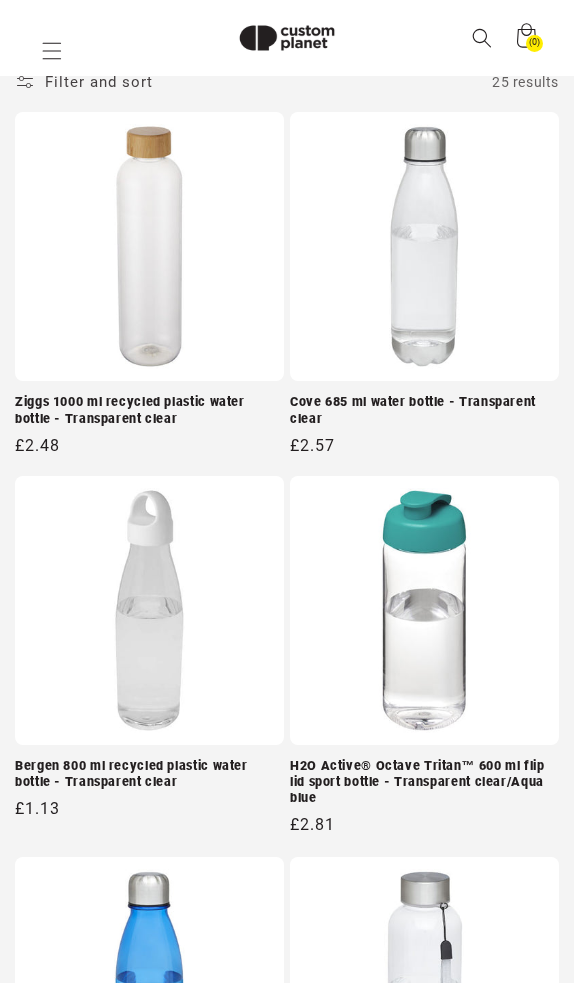 paste on "**********" 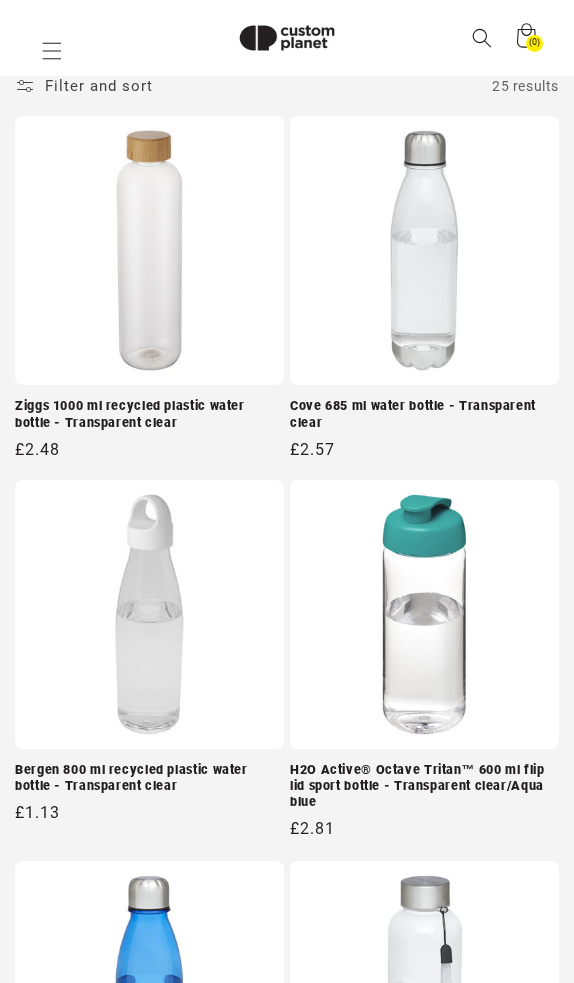 type on "**********" 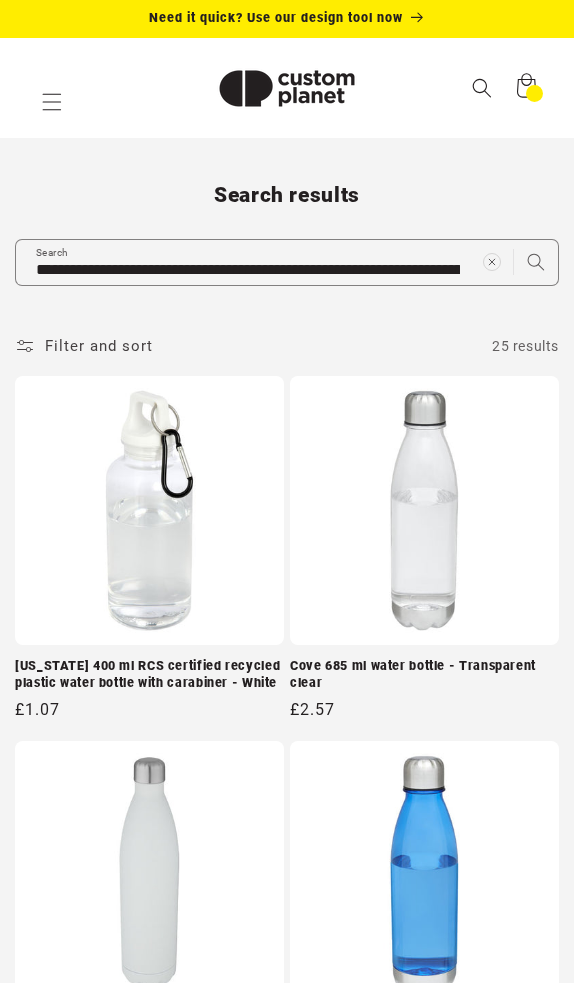 scroll, scrollTop: 0, scrollLeft: 0, axis: both 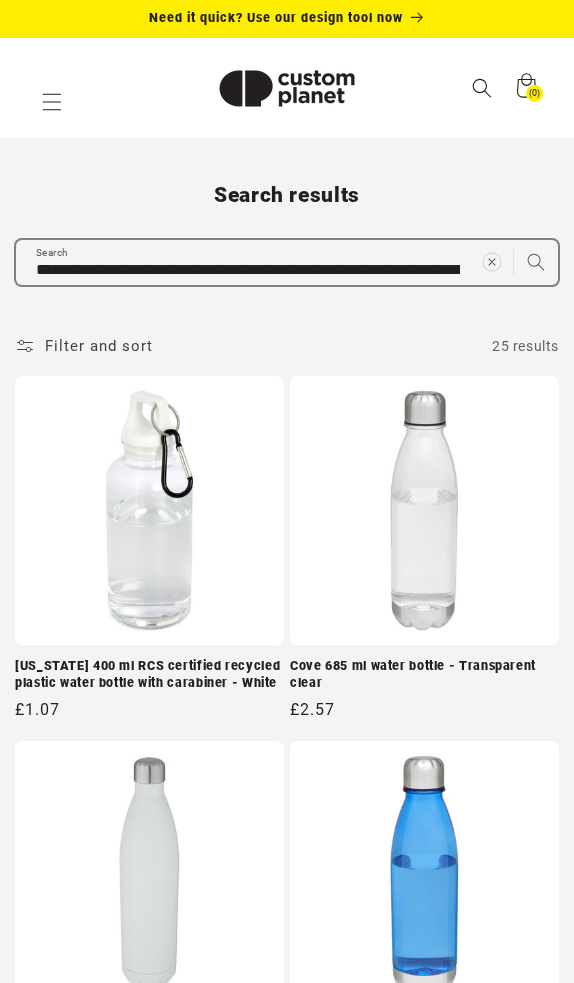 click 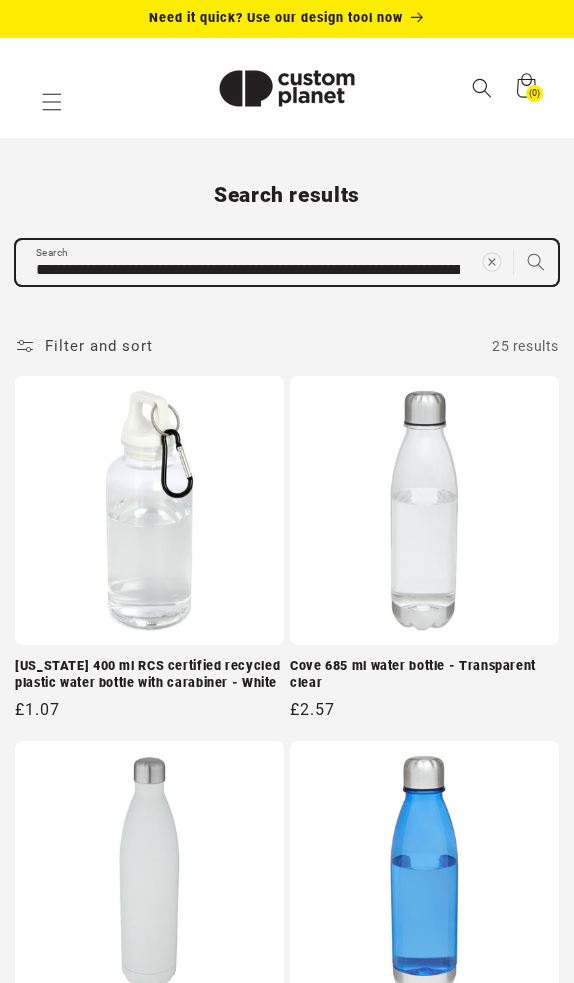 type 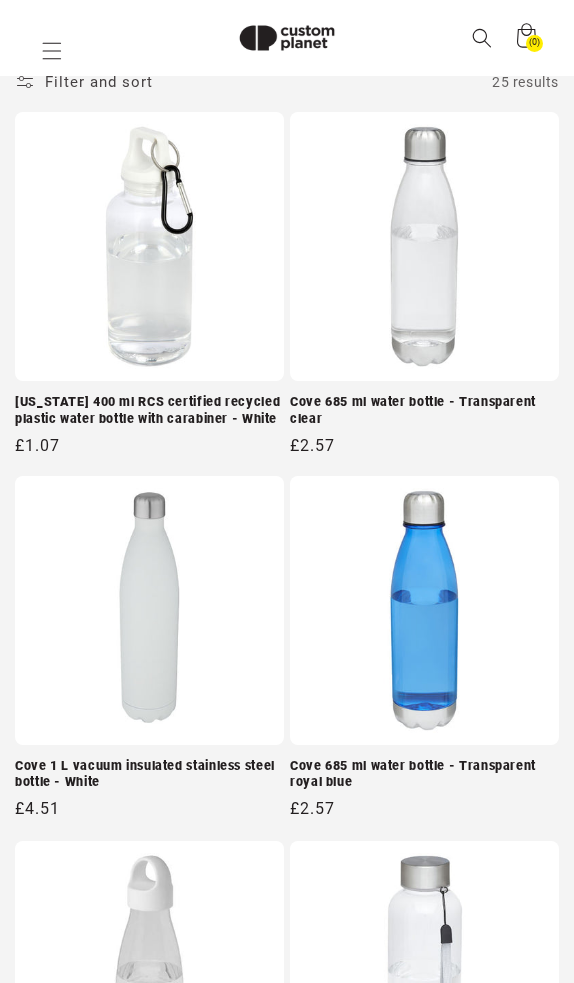 paste on "**********" 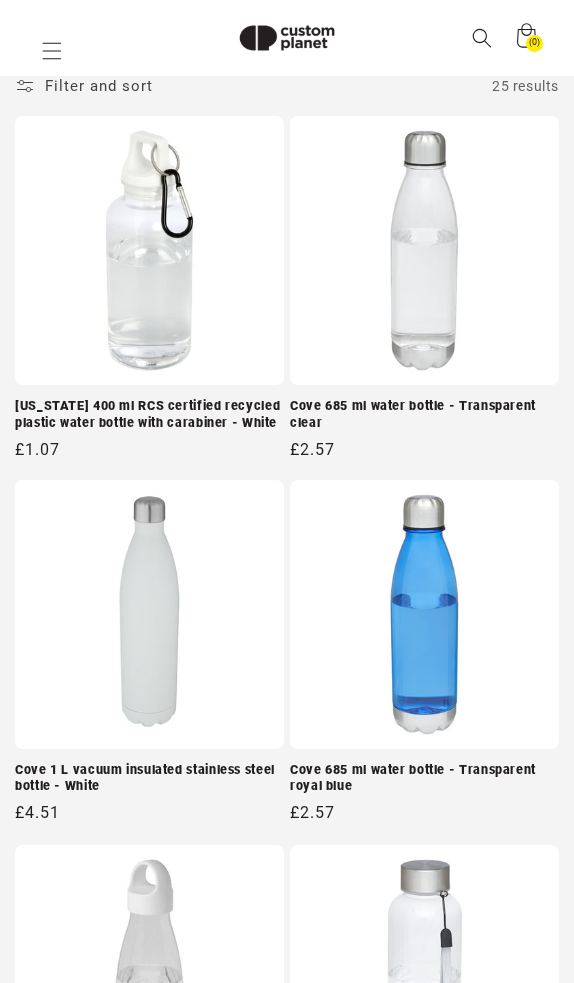type on "**********" 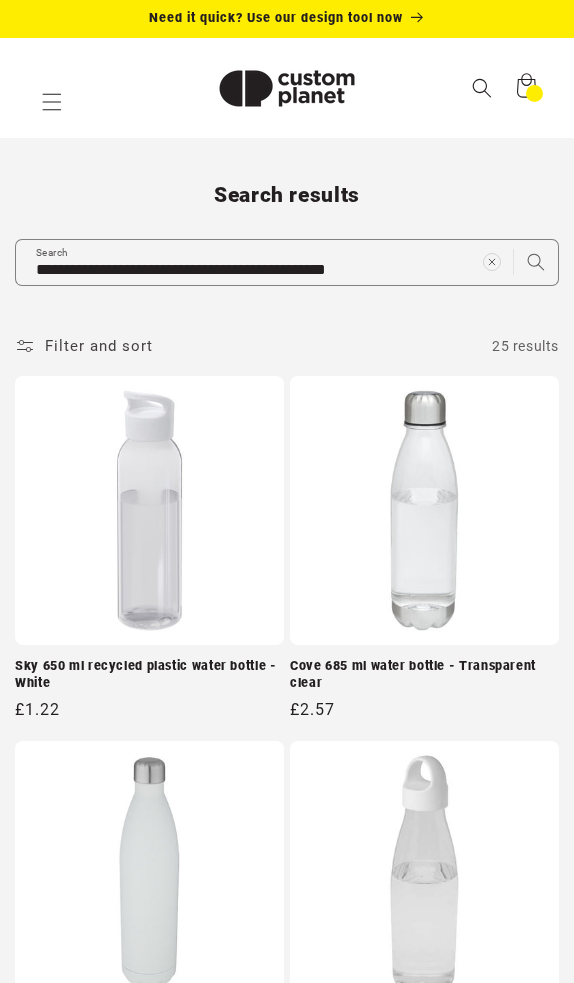 scroll, scrollTop: 0, scrollLeft: 0, axis: both 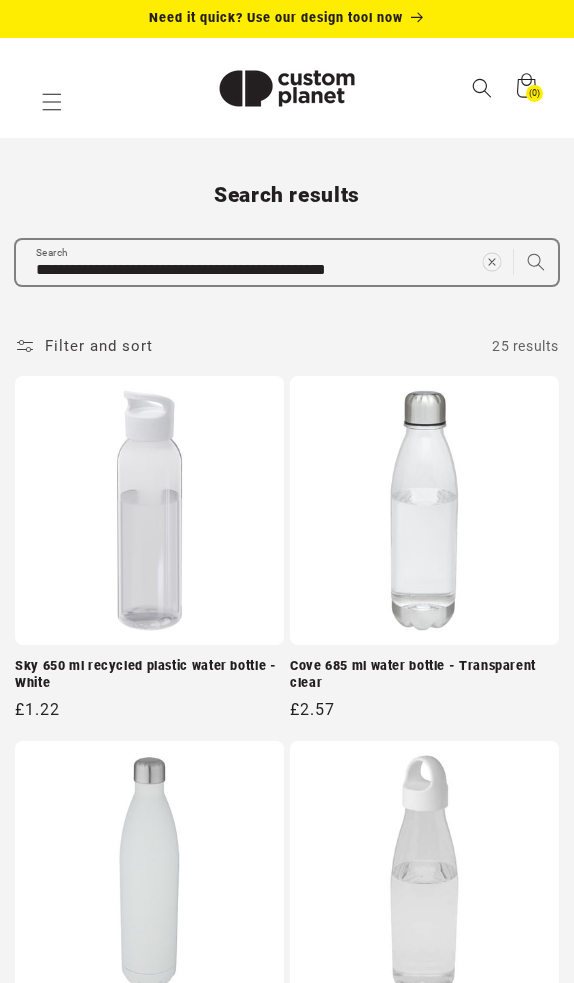 click 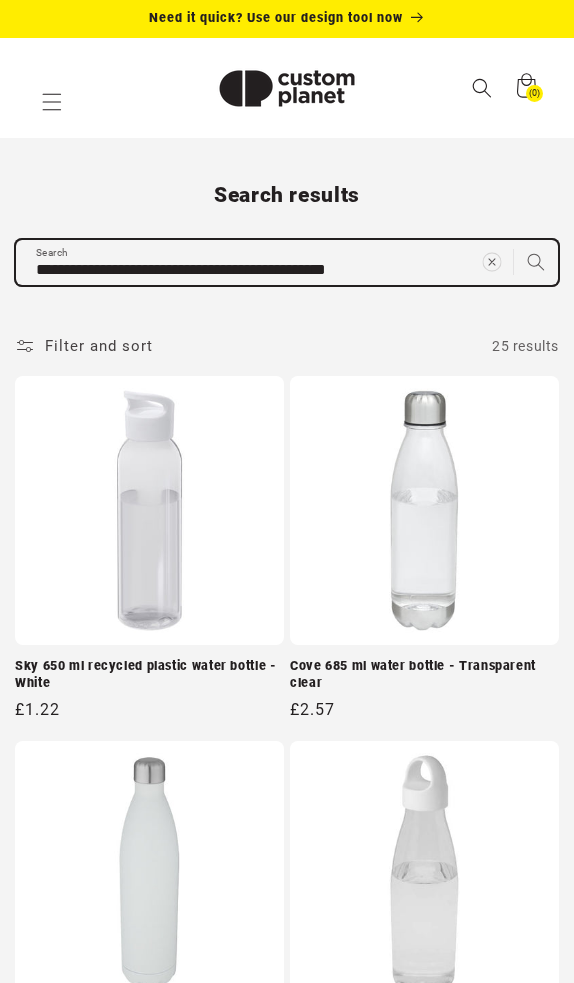 type 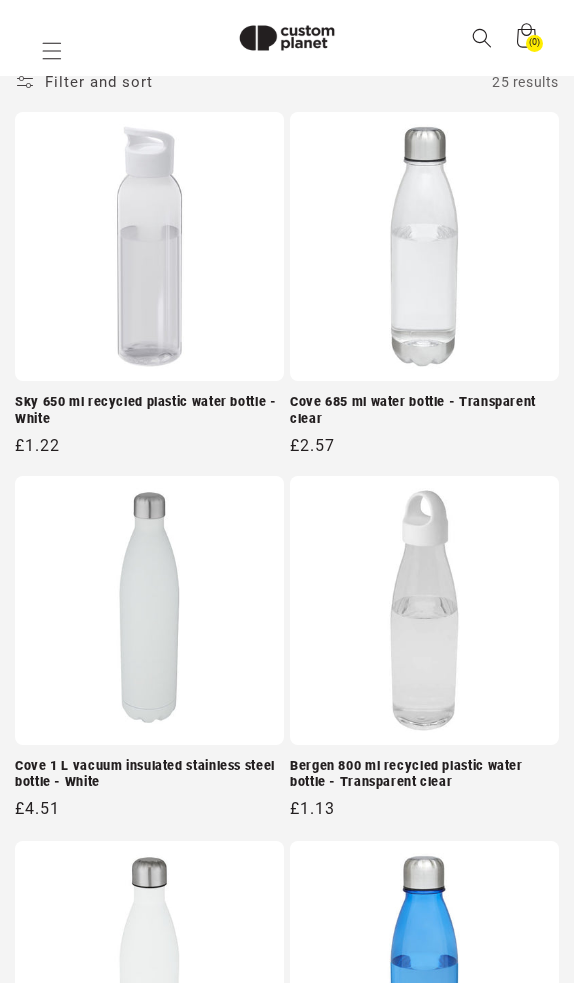 paste on "**********" 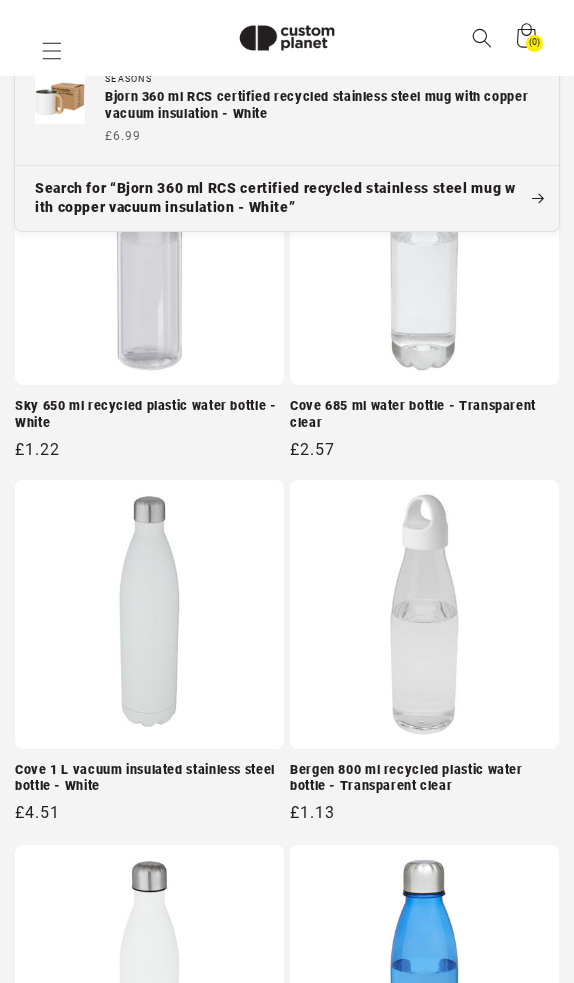 type on "**********" 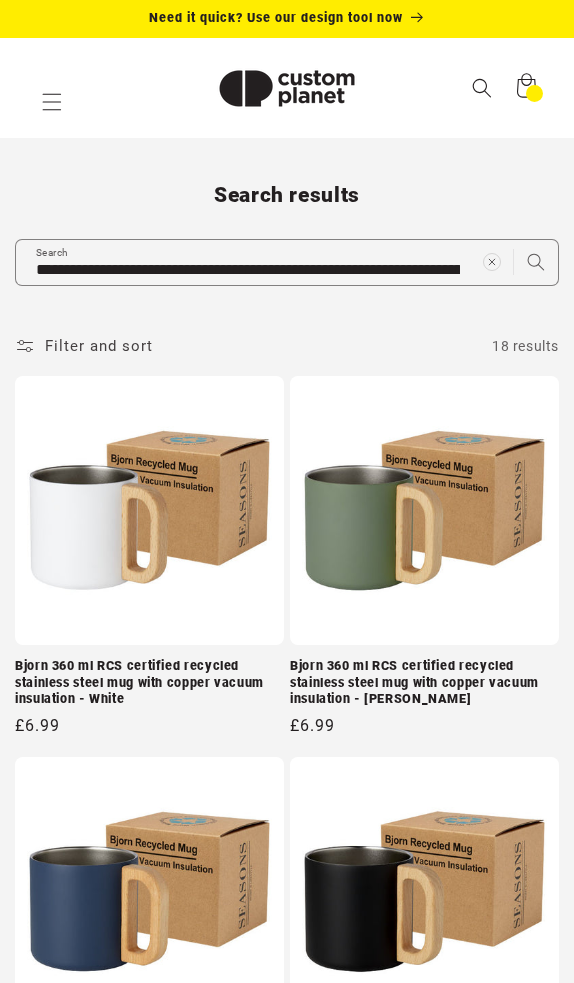 scroll, scrollTop: 0, scrollLeft: 0, axis: both 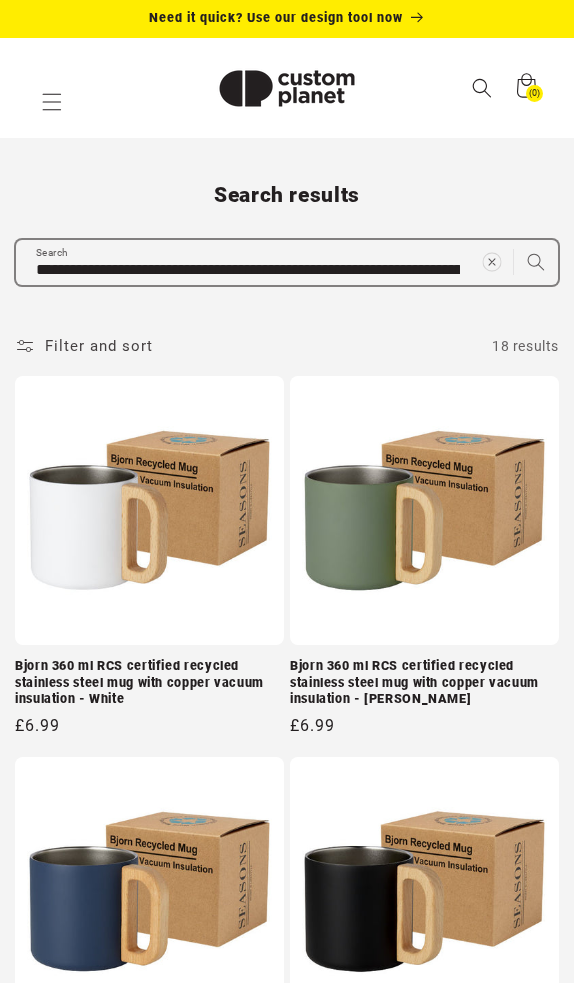 click 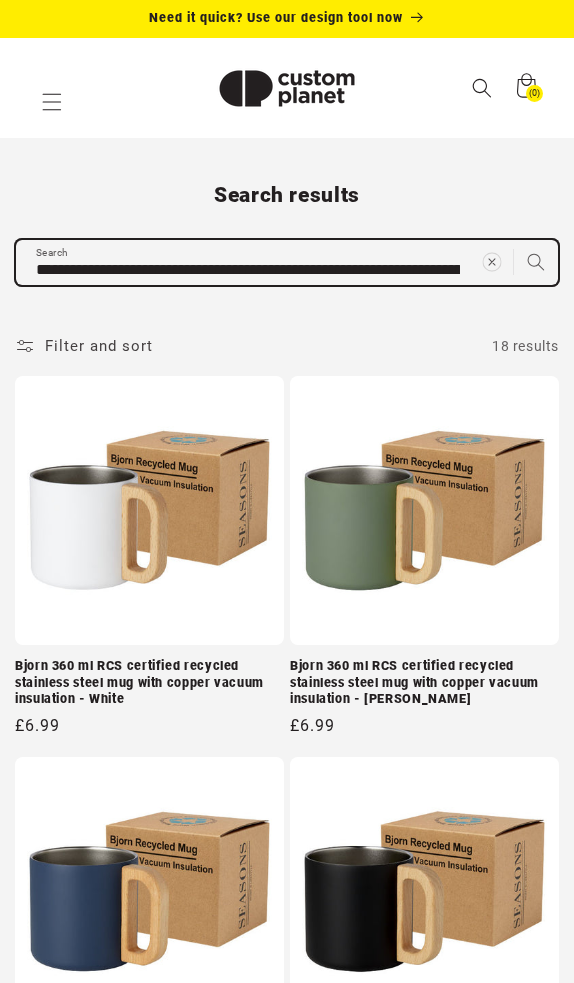 type 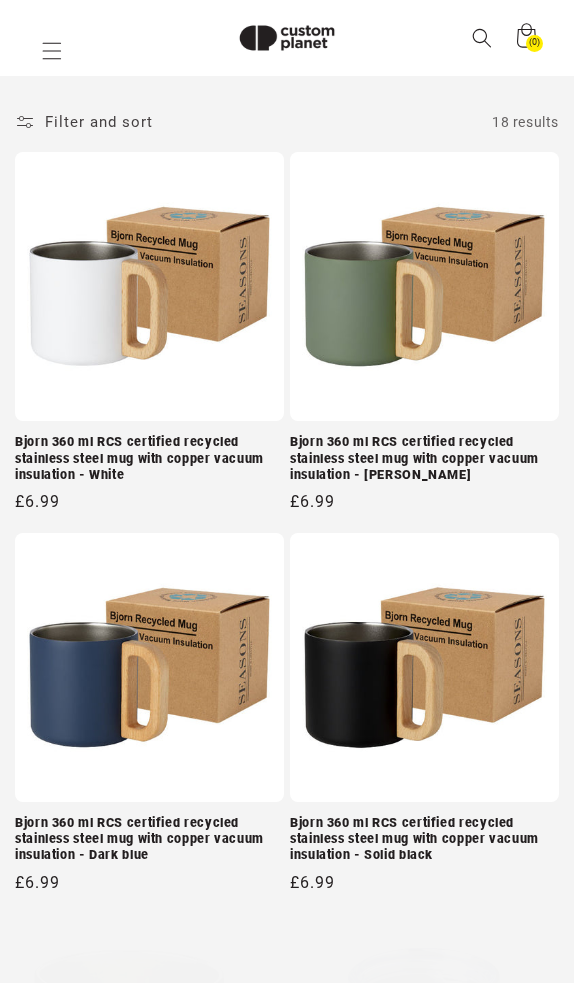 paste on "**********" 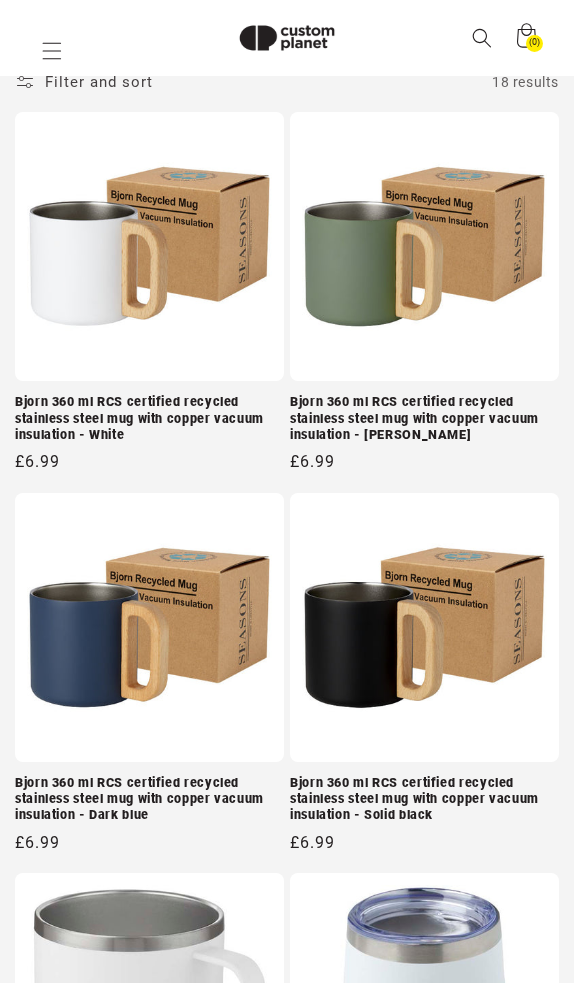 type on "**********" 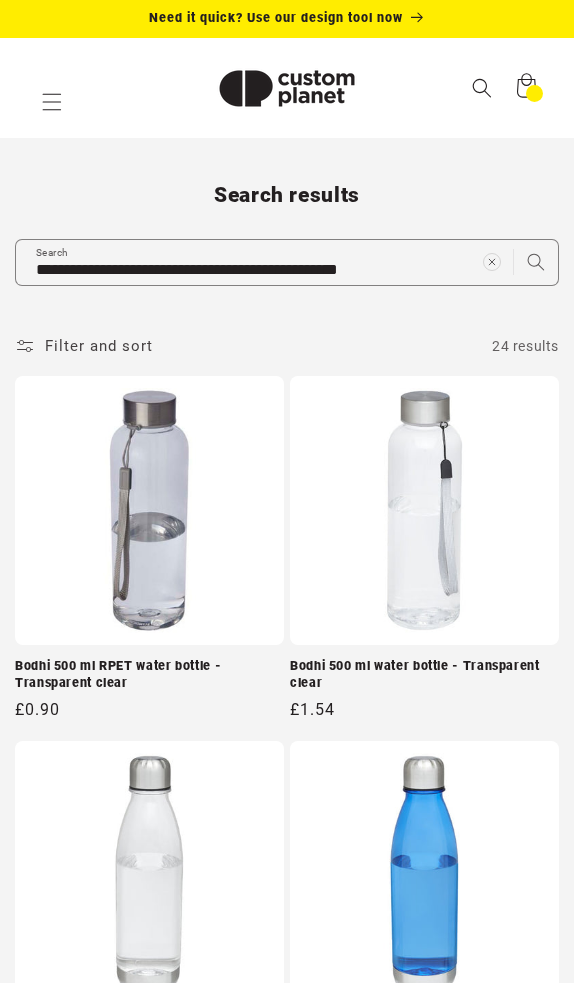 scroll, scrollTop: 0, scrollLeft: 0, axis: both 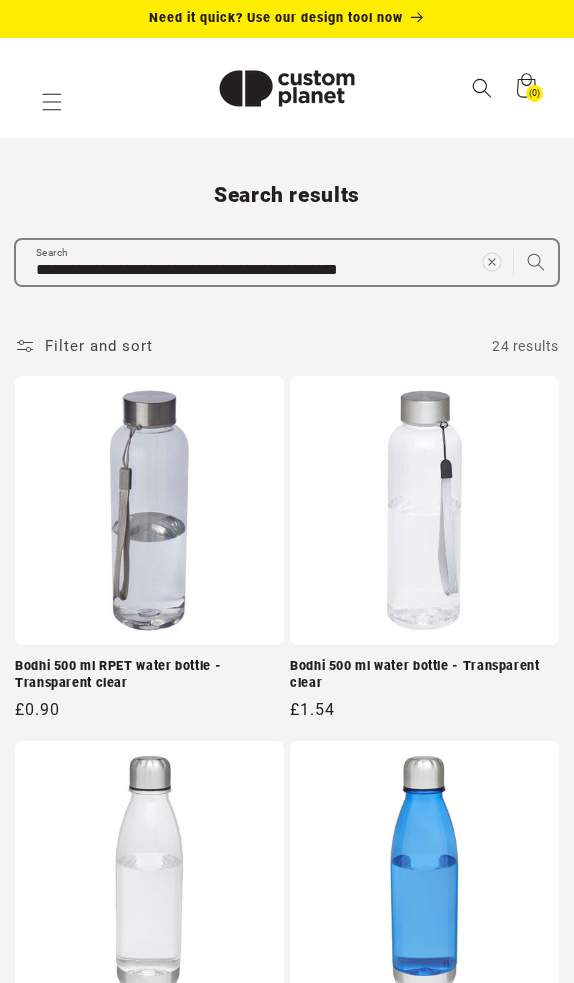 click 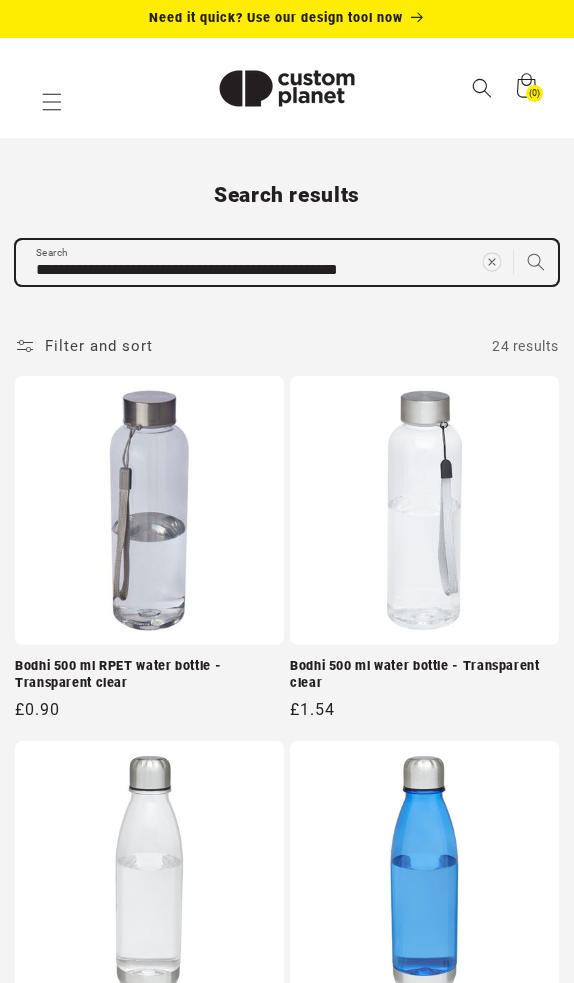 type 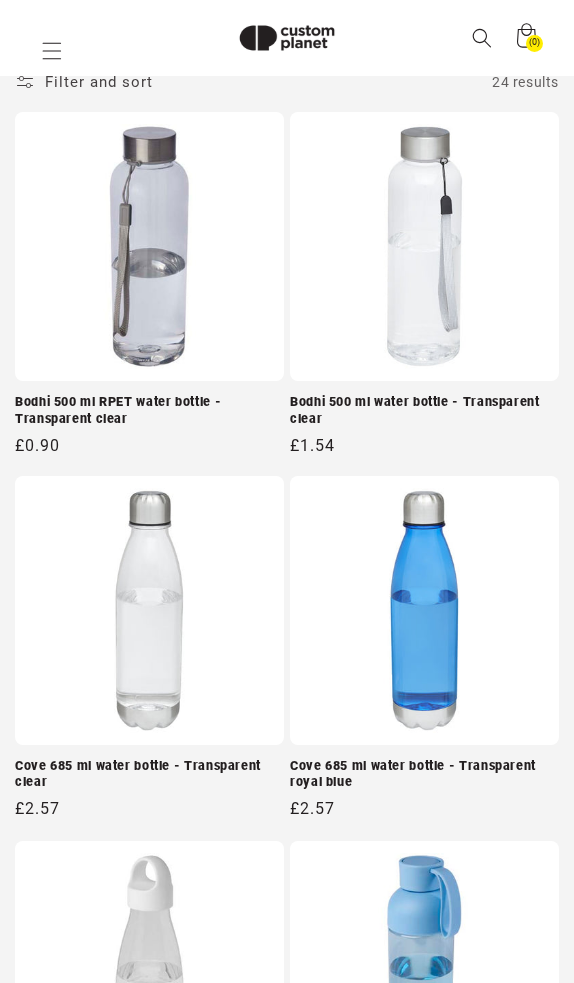 paste on "**********" 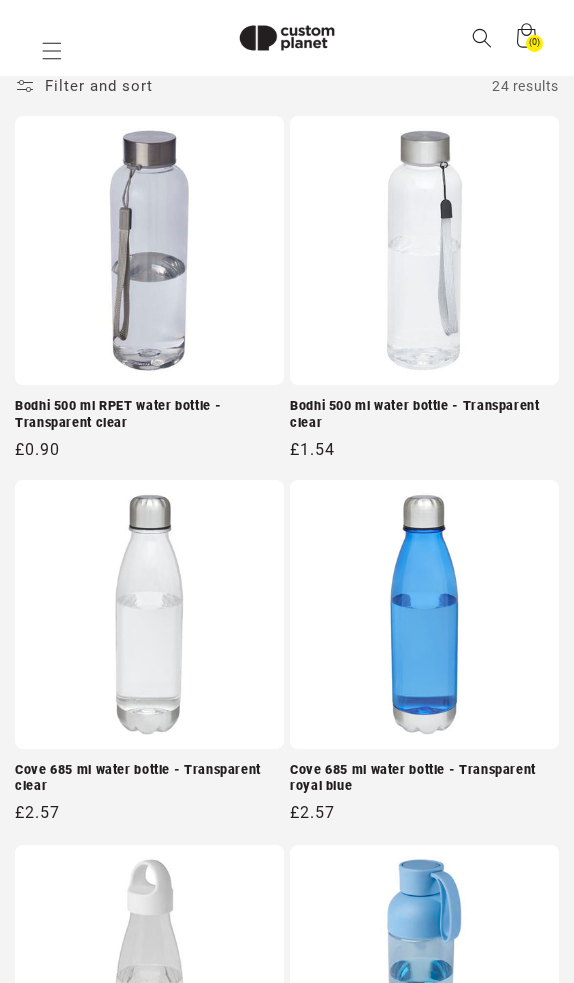 type on "**********" 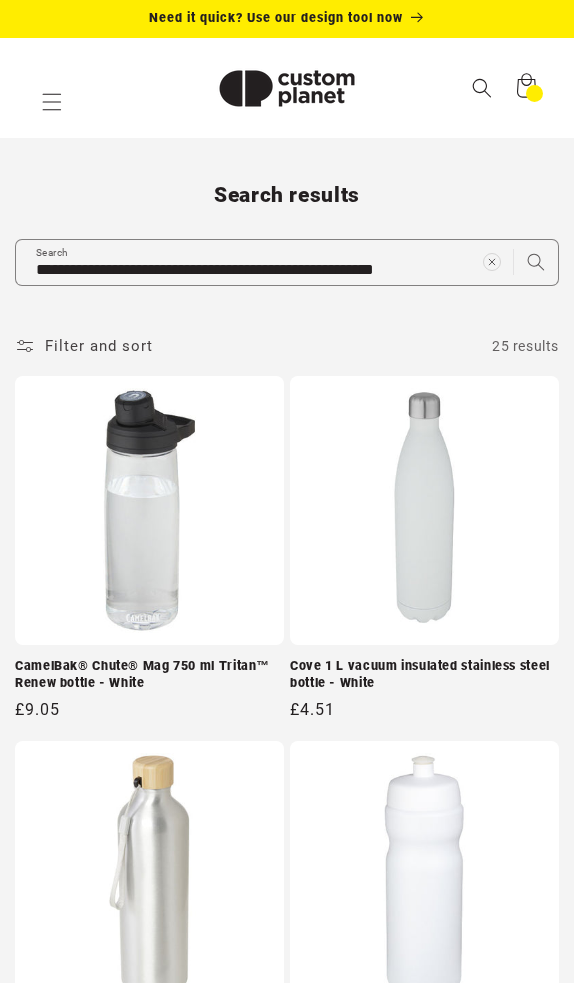 scroll, scrollTop: 0, scrollLeft: 0, axis: both 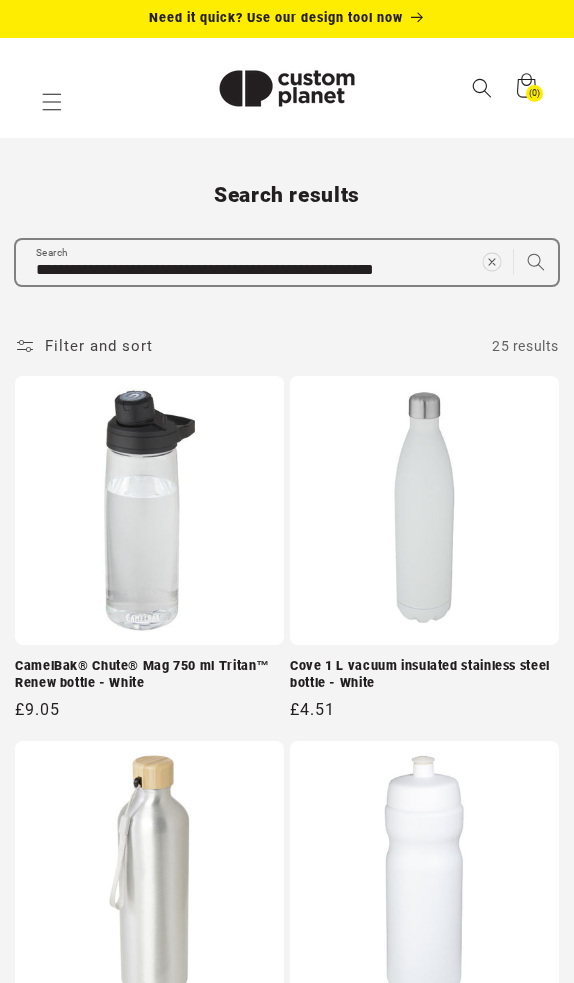 click 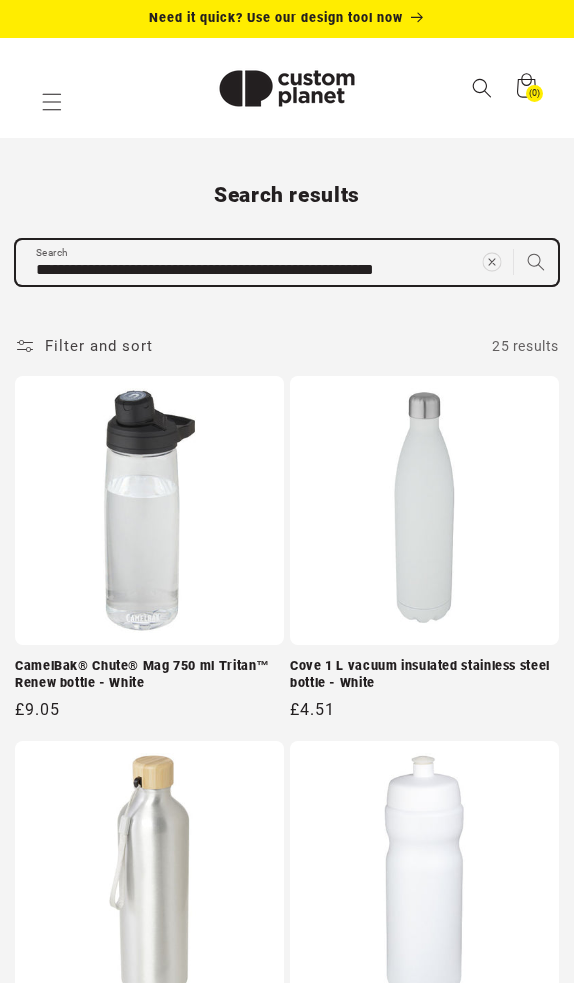 type 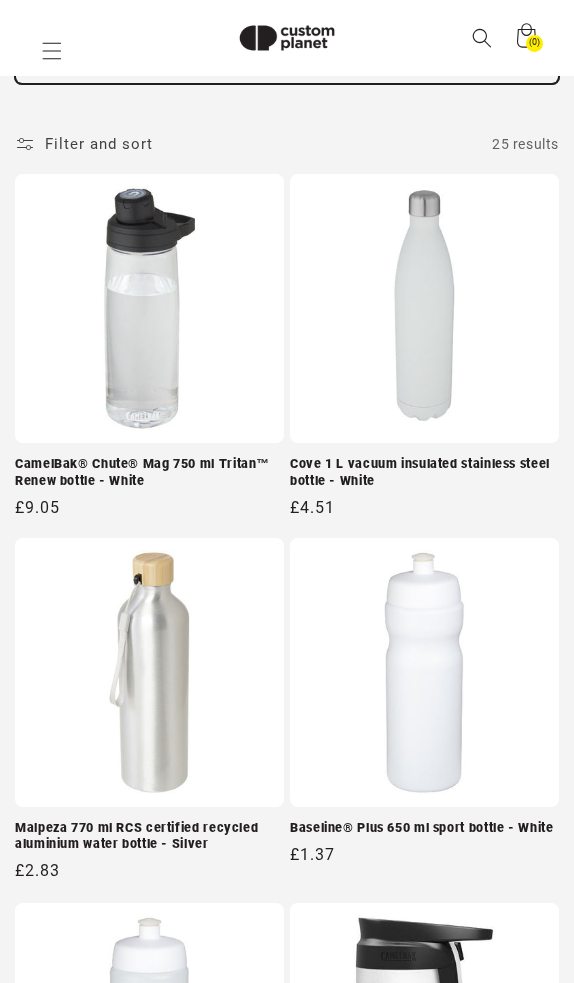 scroll, scrollTop: 240, scrollLeft: 0, axis: vertical 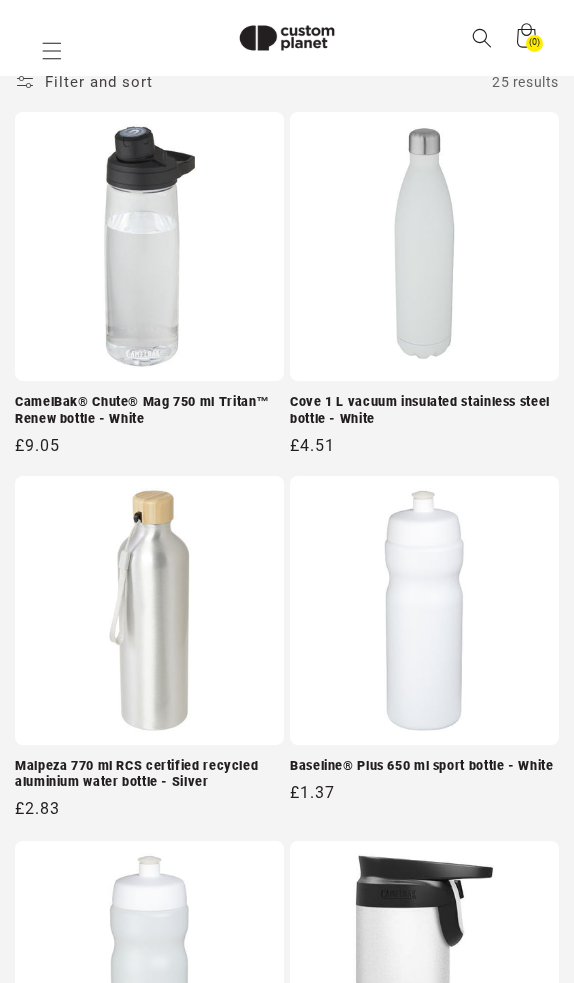 paste on "**********" 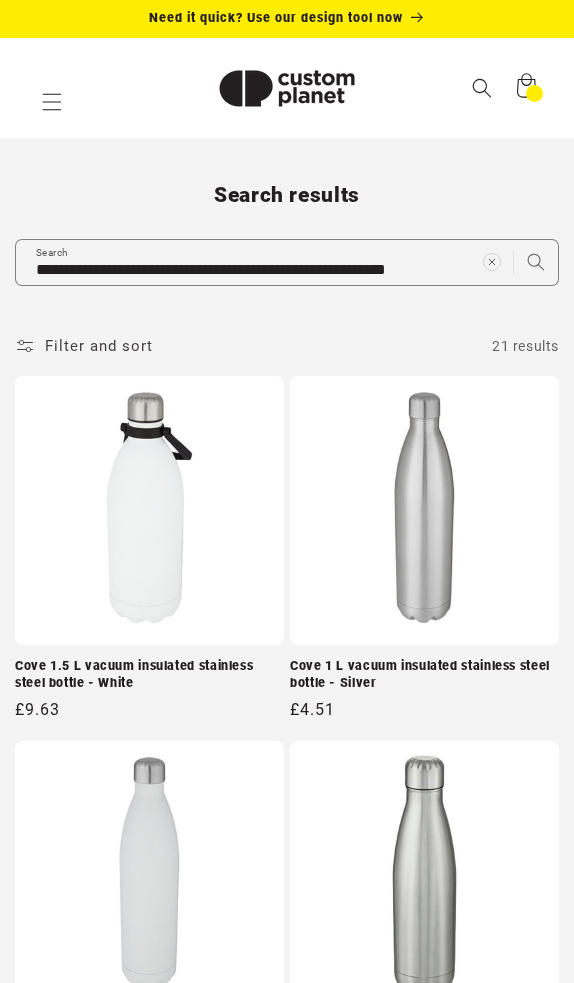 scroll, scrollTop: 0, scrollLeft: 0, axis: both 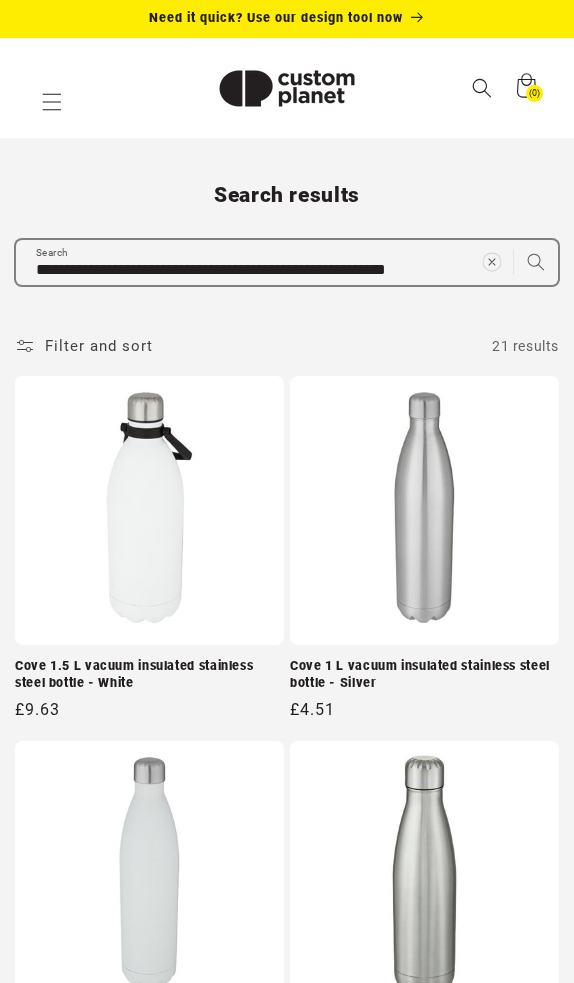 click 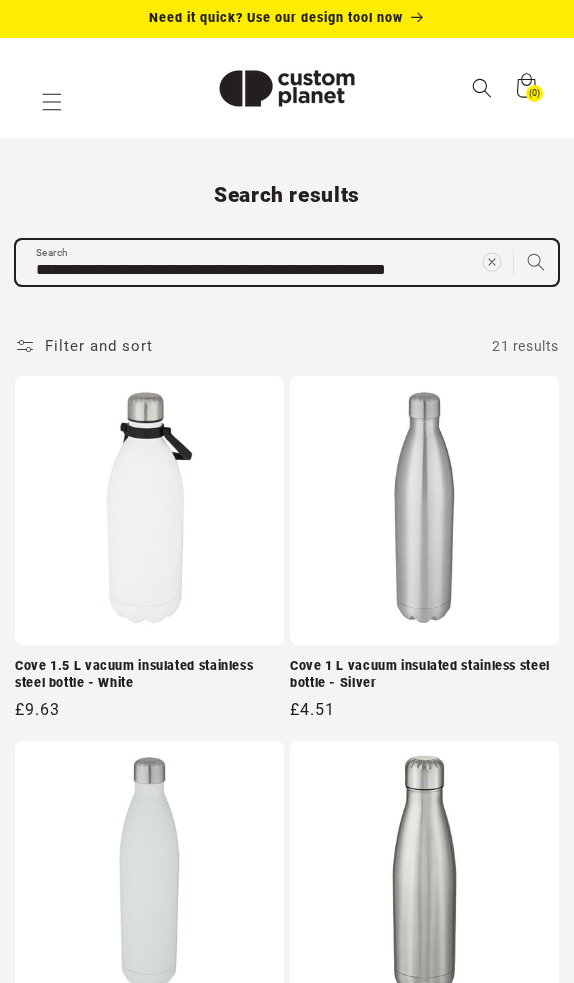 type 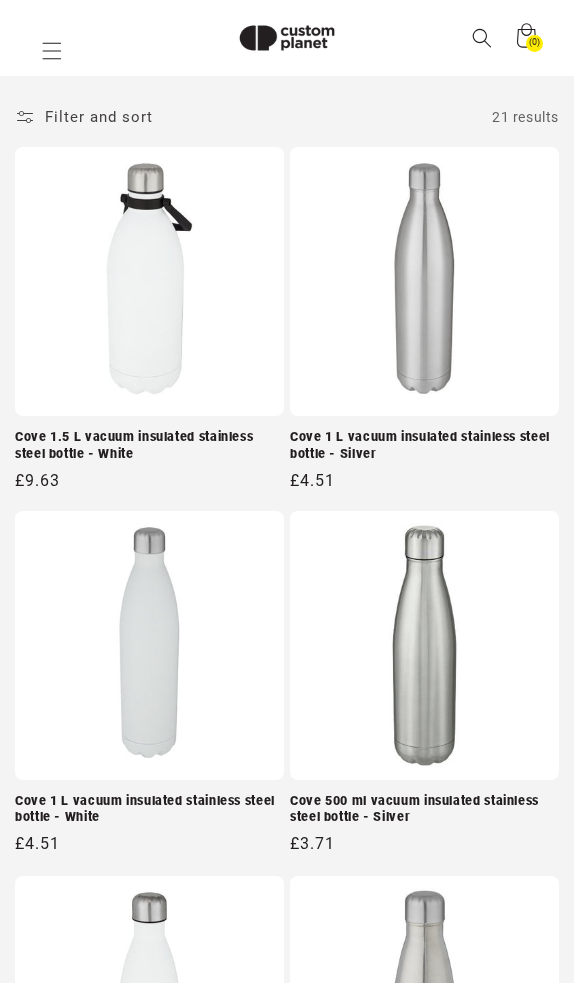 scroll, scrollTop: 240, scrollLeft: 0, axis: vertical 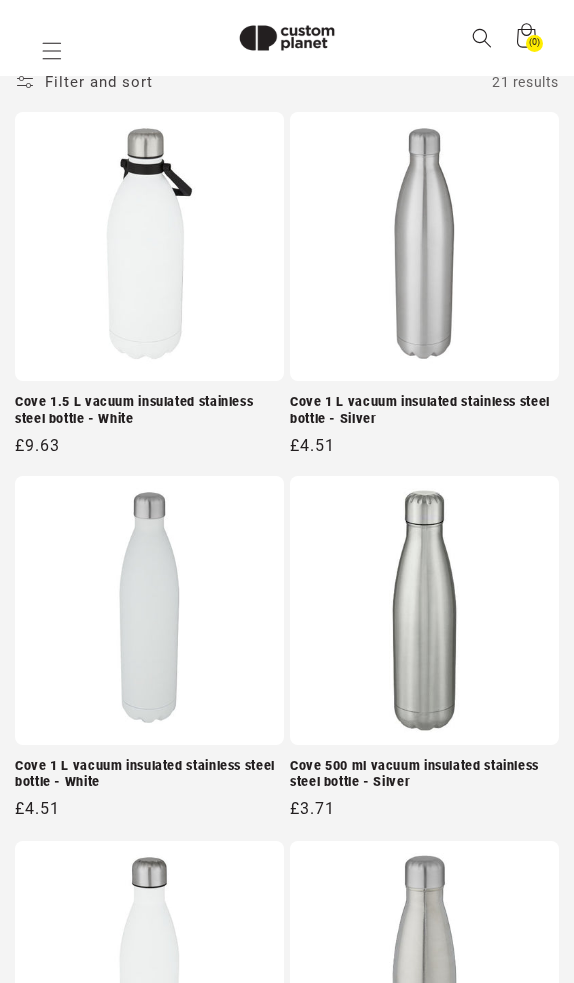 paste on "**********" 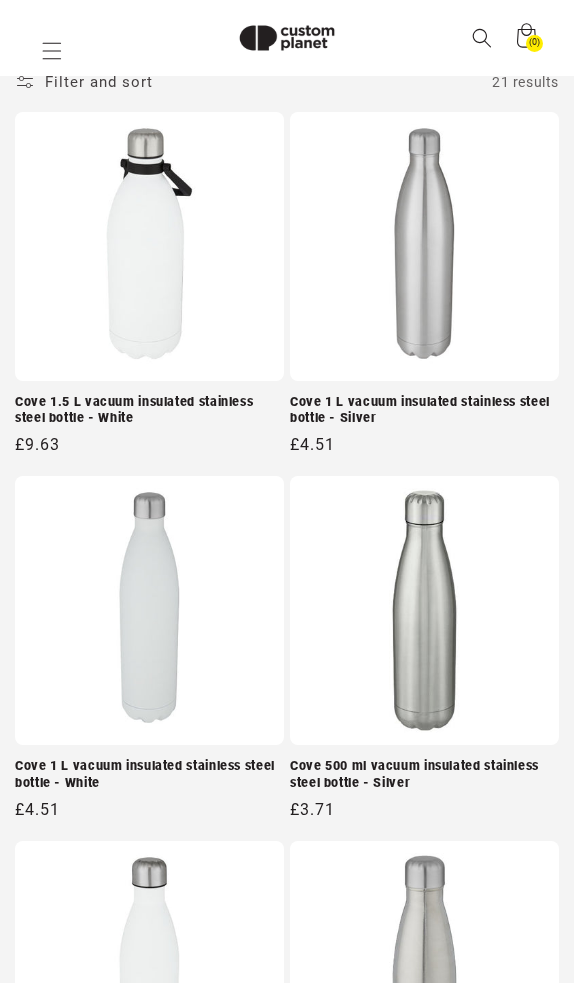 type on "**********" 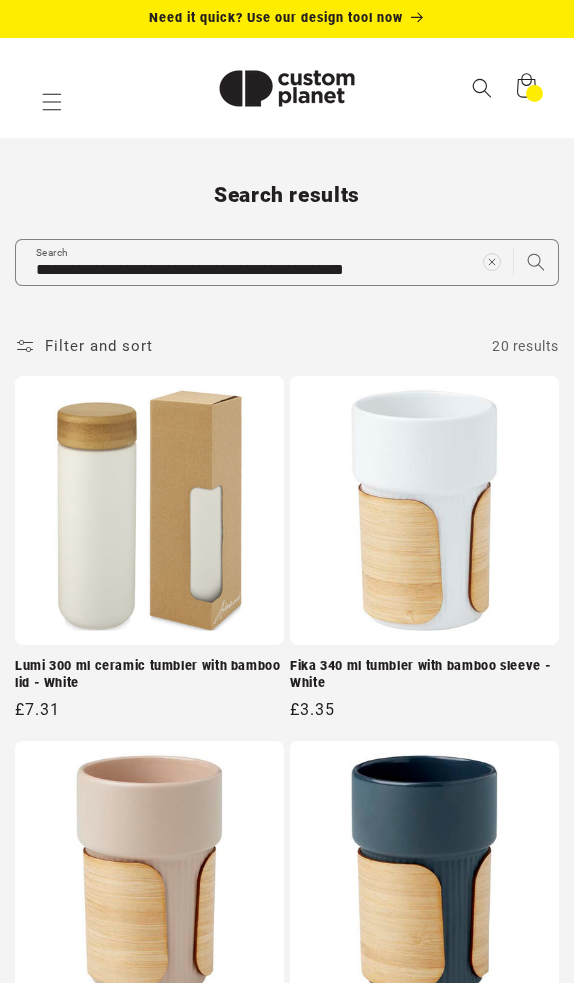 scroll, scrollTop: 0, scrollLeft: 0, axis: both 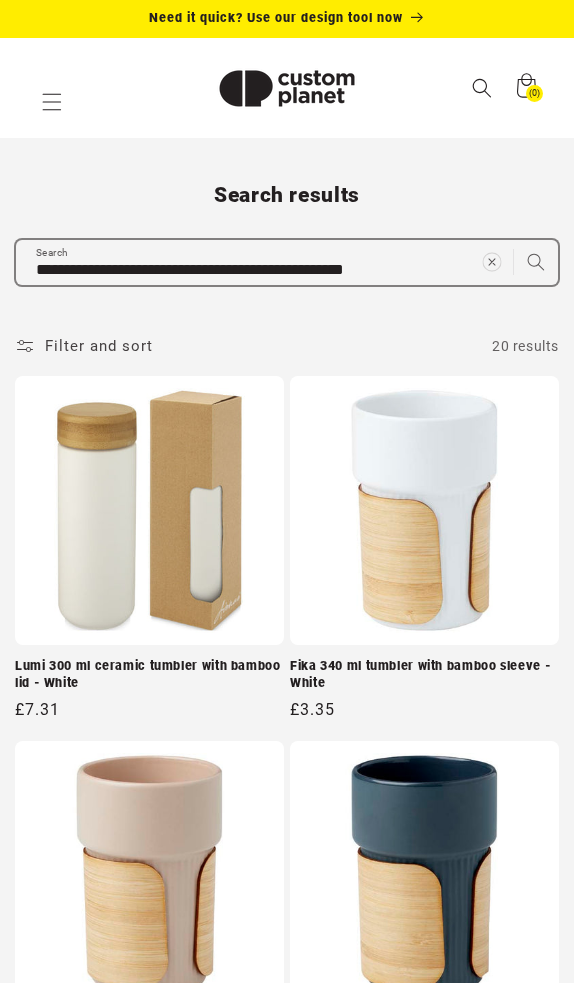 click 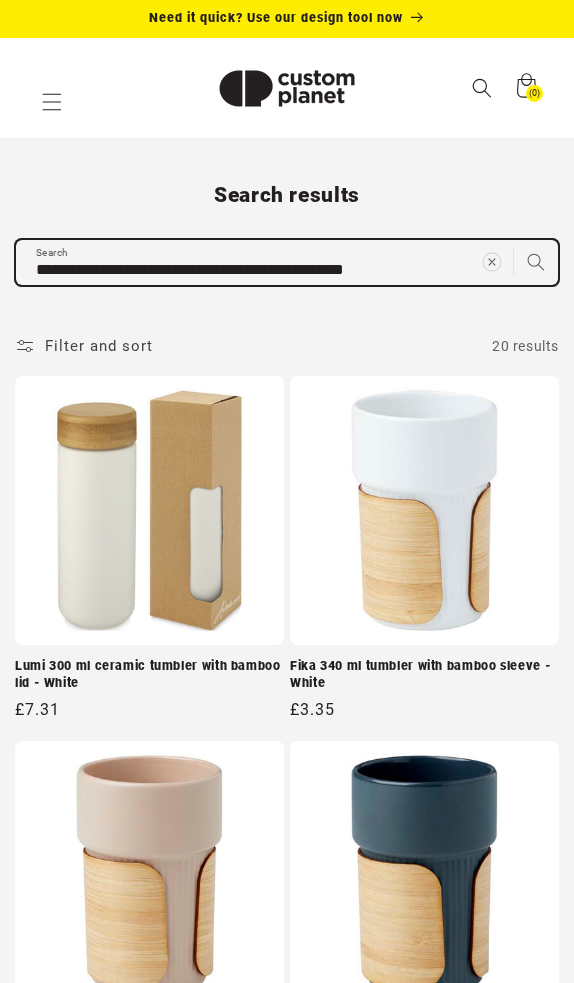 type 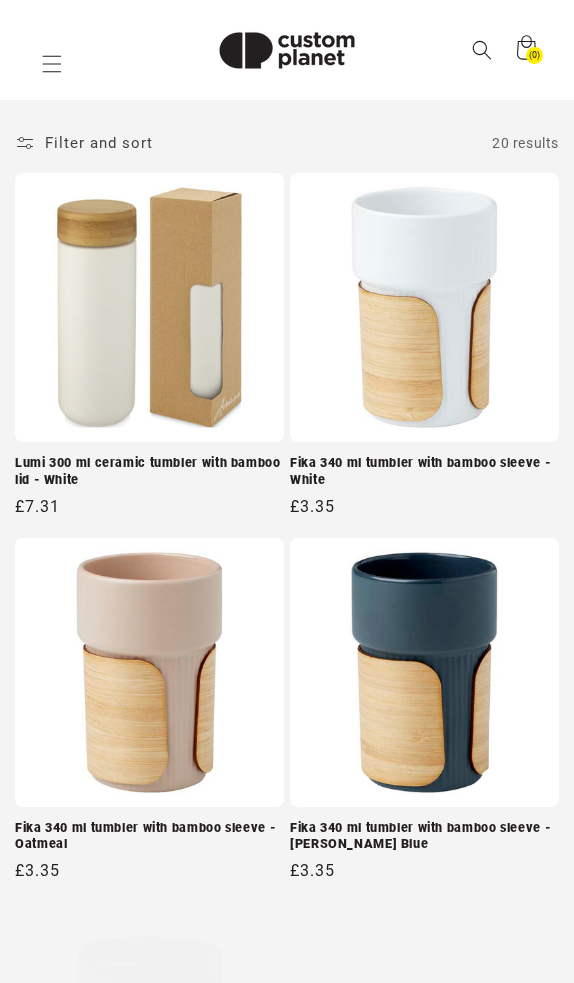 scroll, scrollTop: 240, scrollLeft: 0, axis: vertical 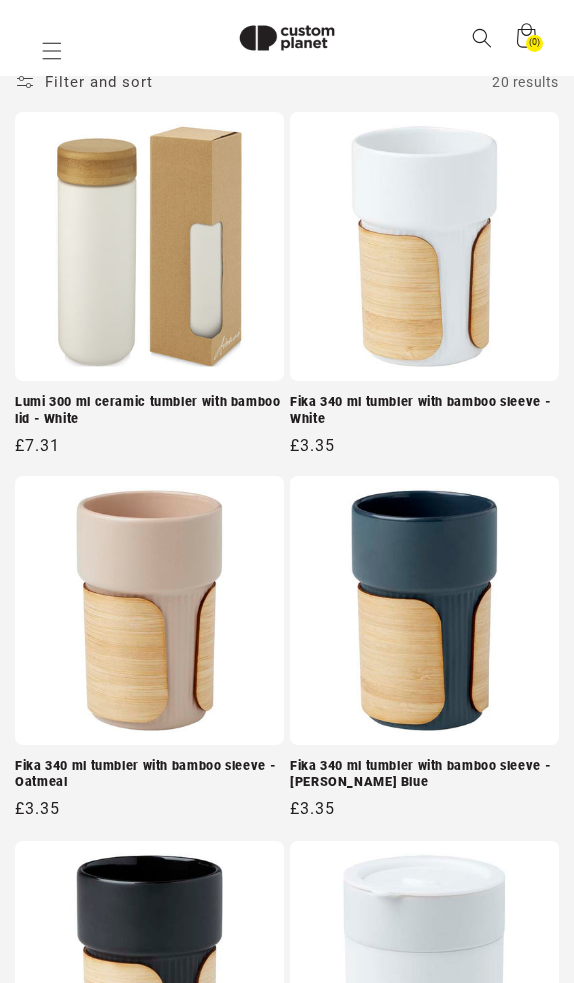 paste on "**********" 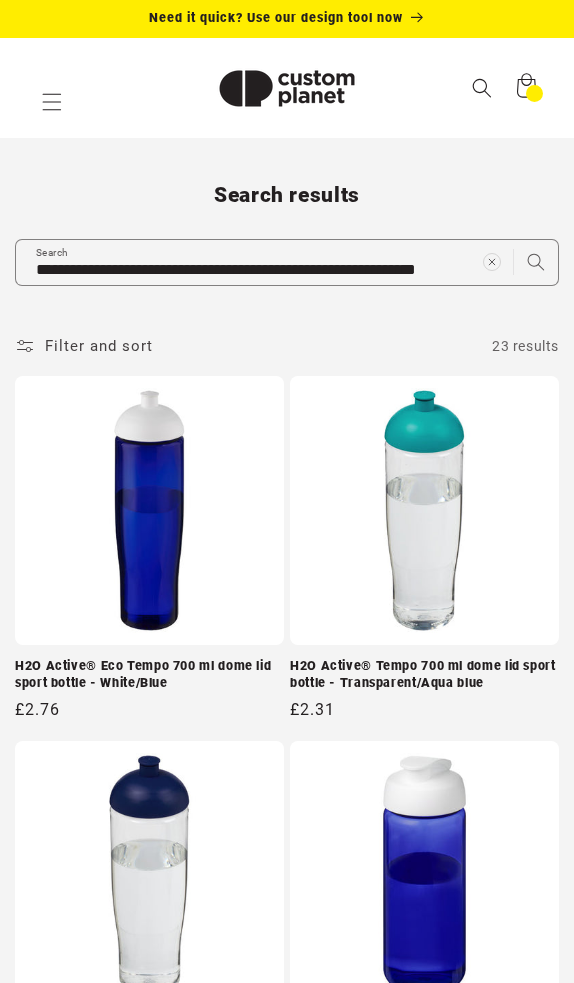 scroll, scrollTop: 0, scrollLeft: 0, axis: both 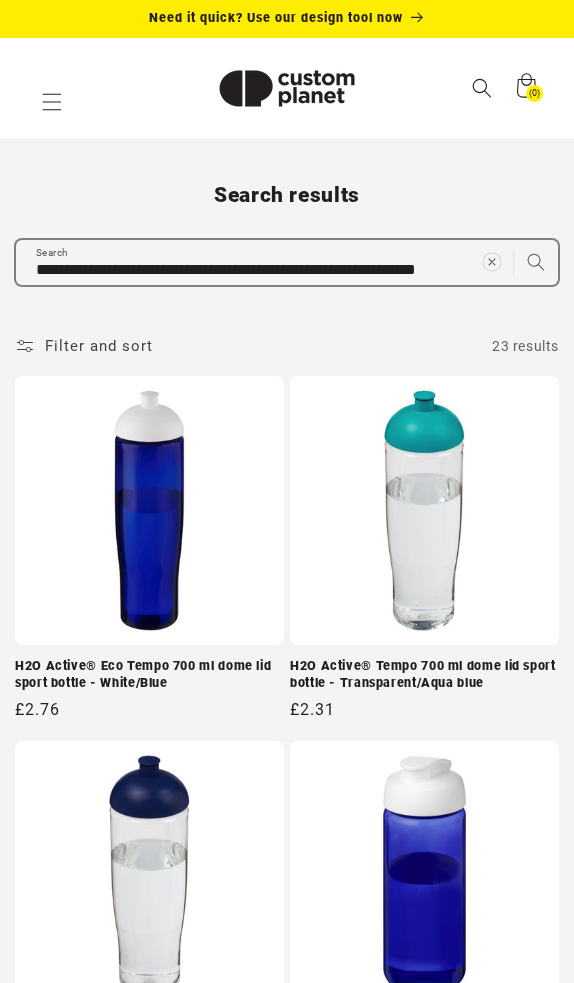 click 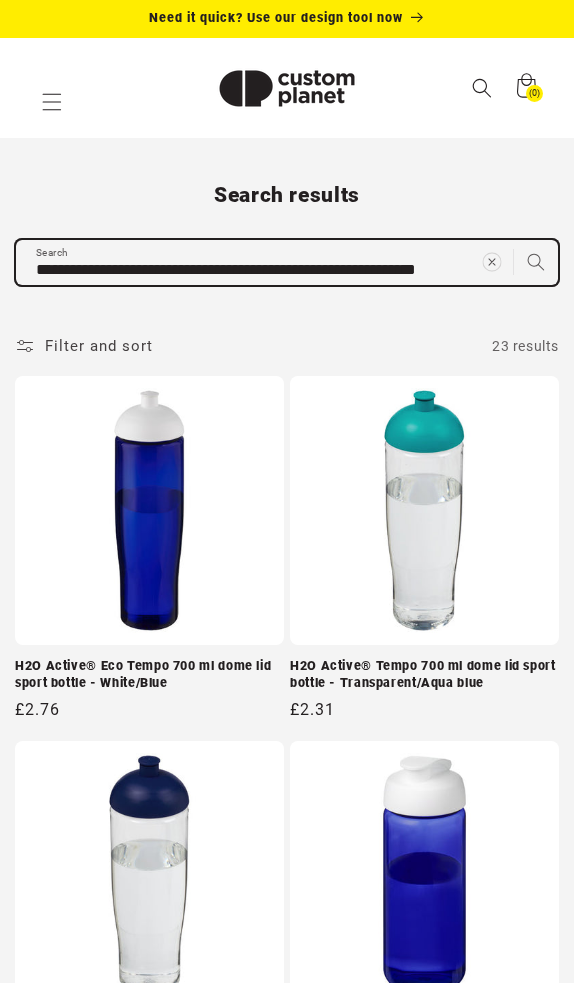 type 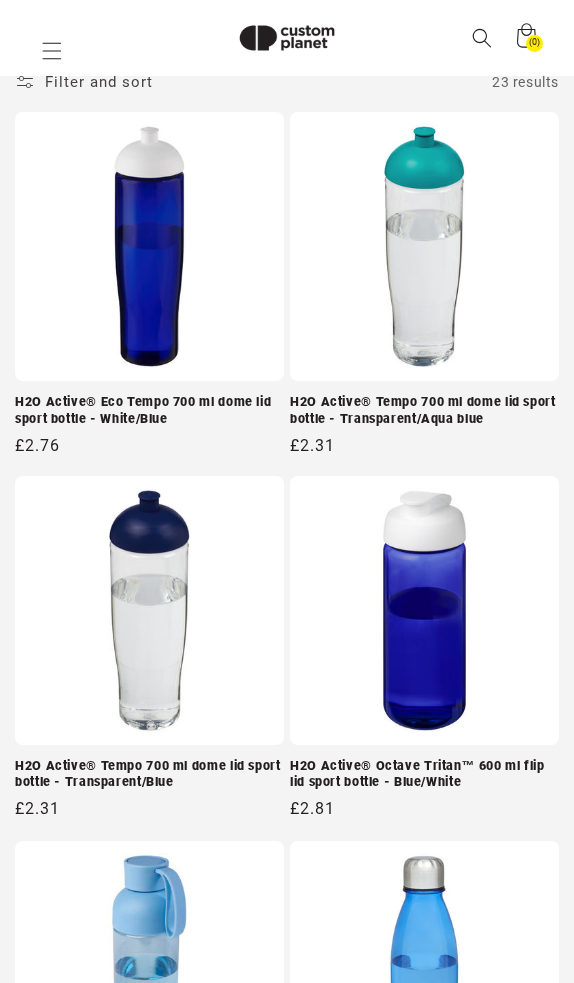 paste on "**********" 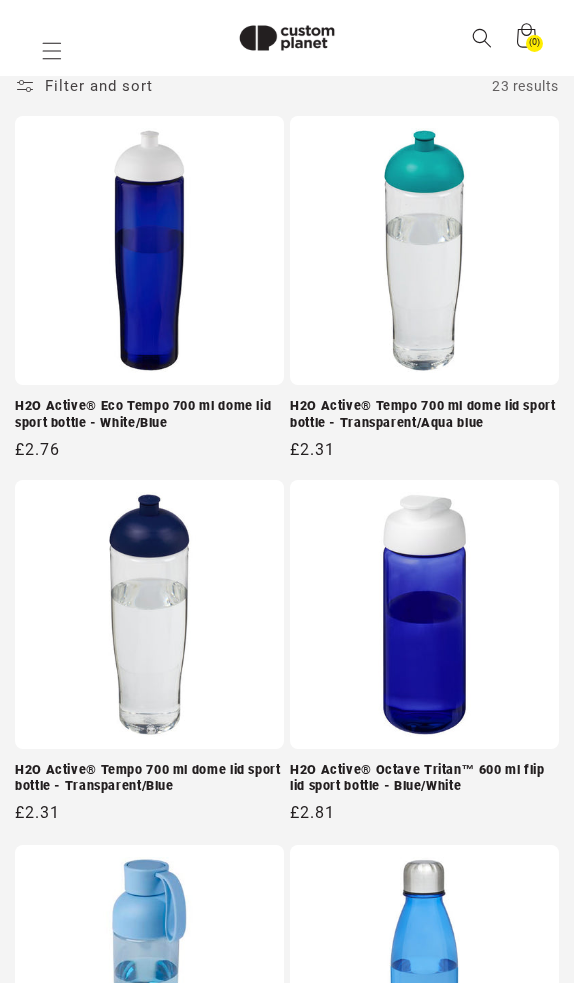 type on "**********" 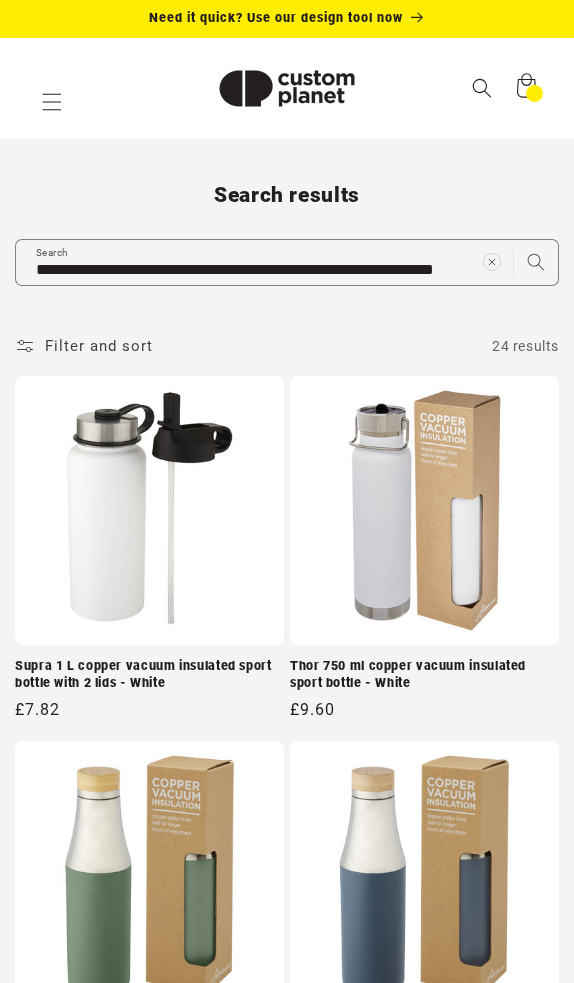 scroll, scrollTop: 0, scrollLeft: 0, axis: both 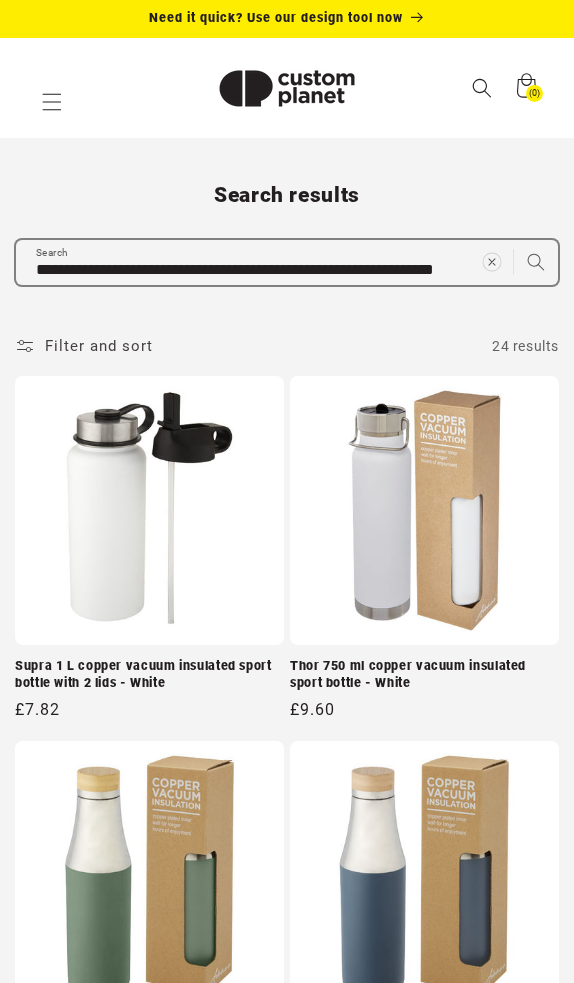 click 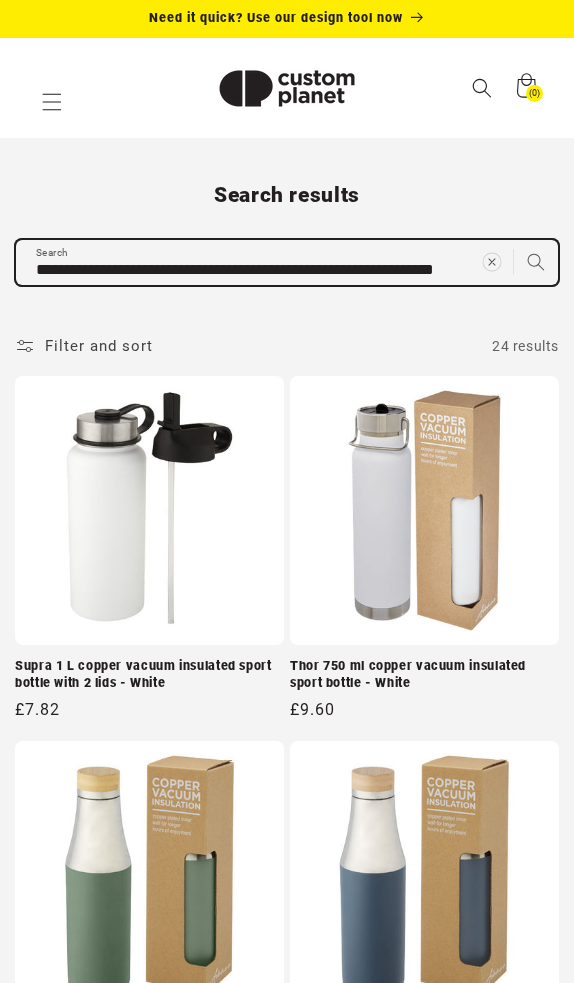 type 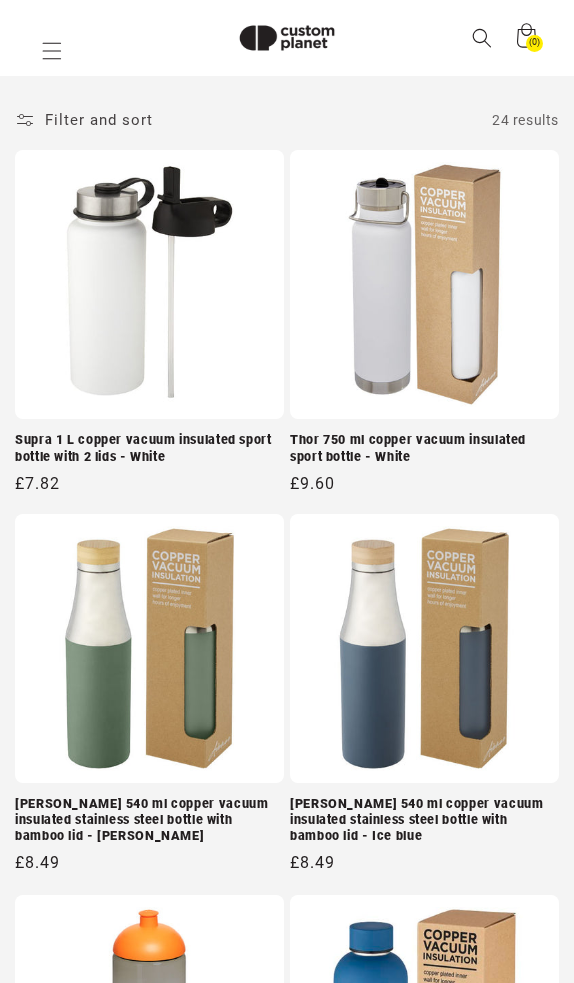scroll, scrollTop: 240, scrollLeft: 0, axis: vertical 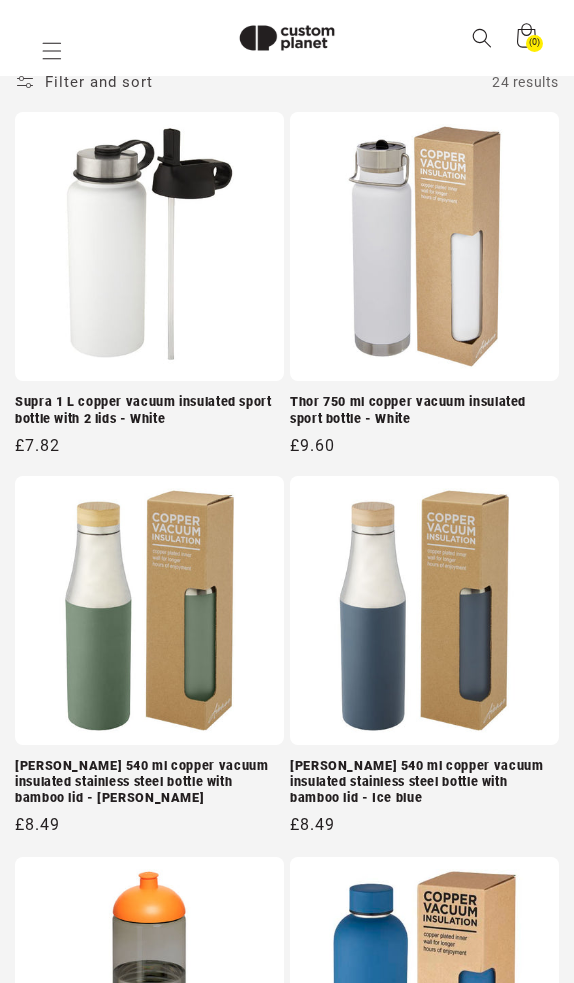 paste on "**********" 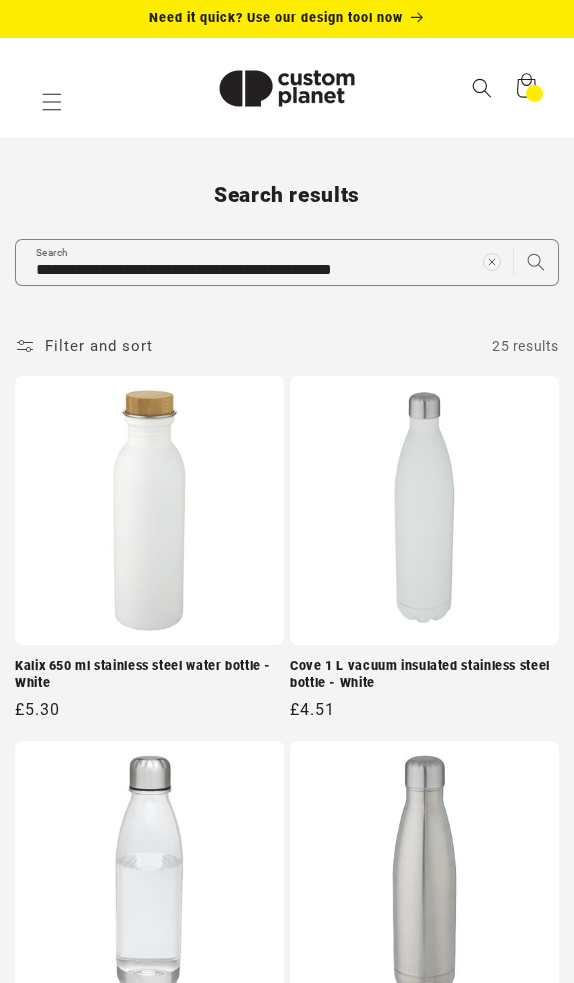 scroll, scrollTop: 0, scrollLeft: 0, axis: both 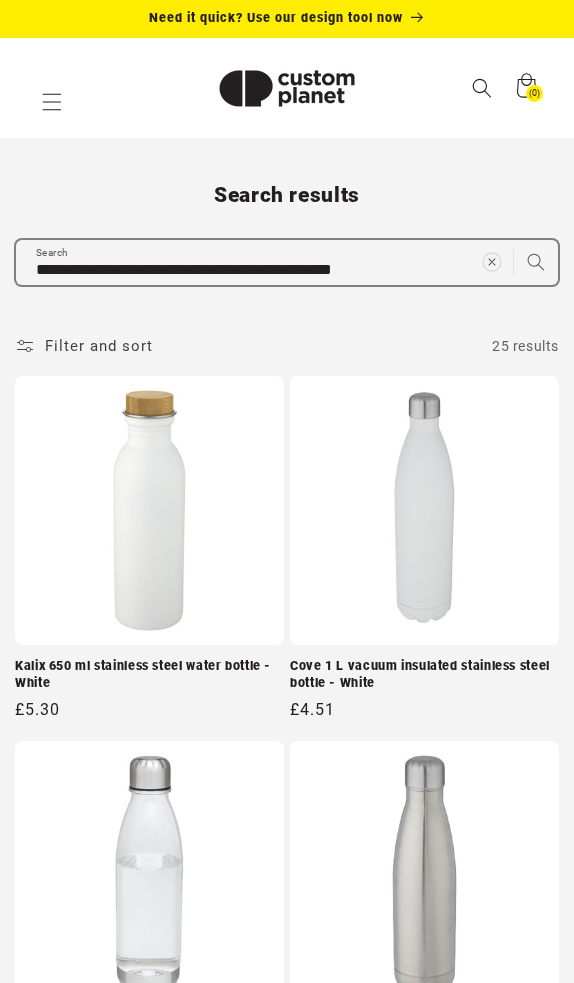 click 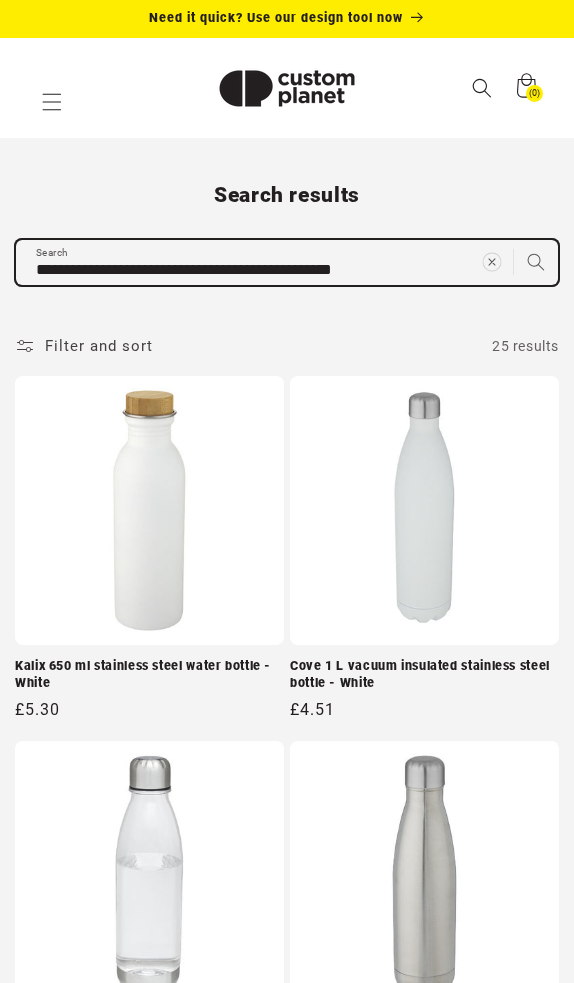 type 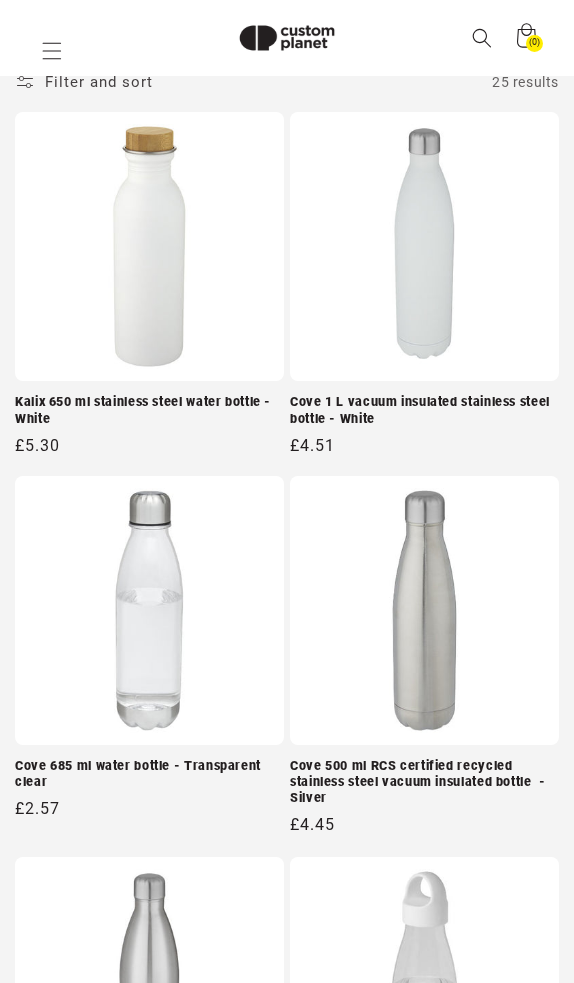paste on "**********" 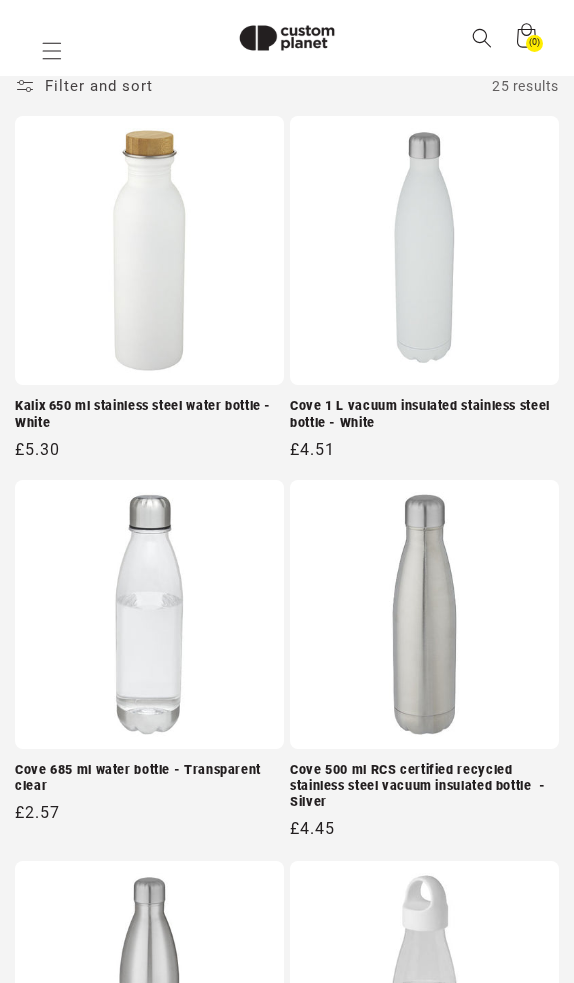 type on "**********" 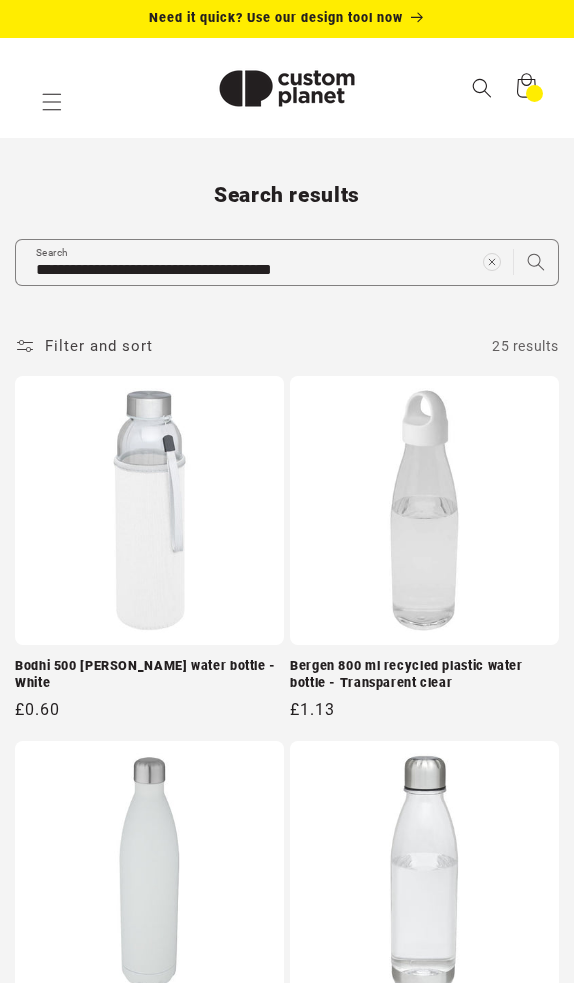 scroll, scrollTop: 0, scrollLeft: 0, axis: both 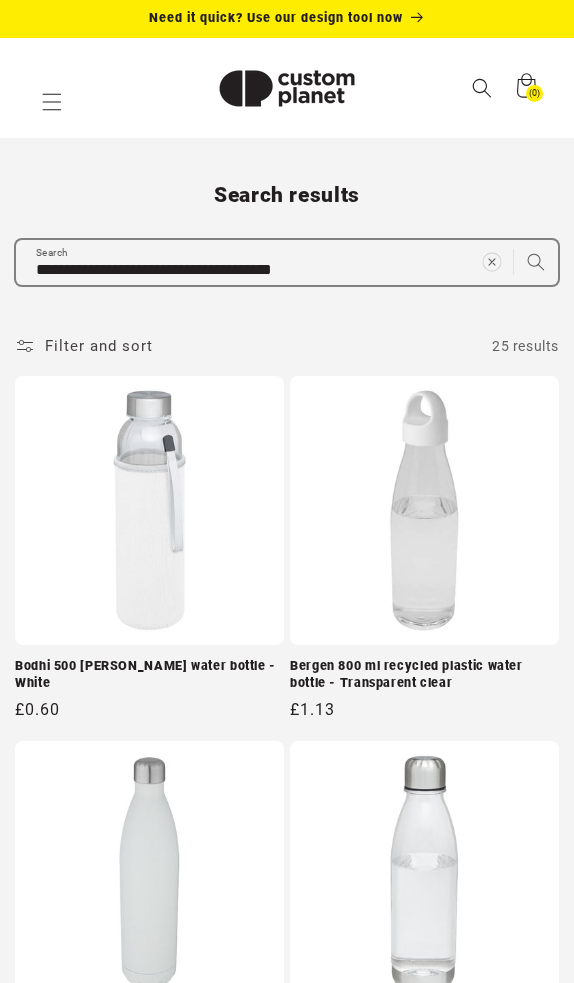 click 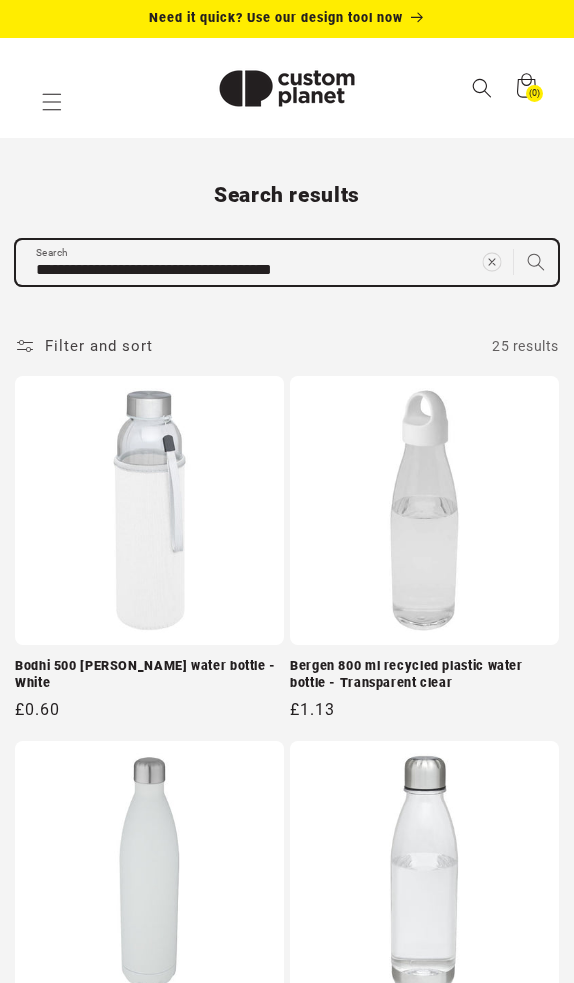 type 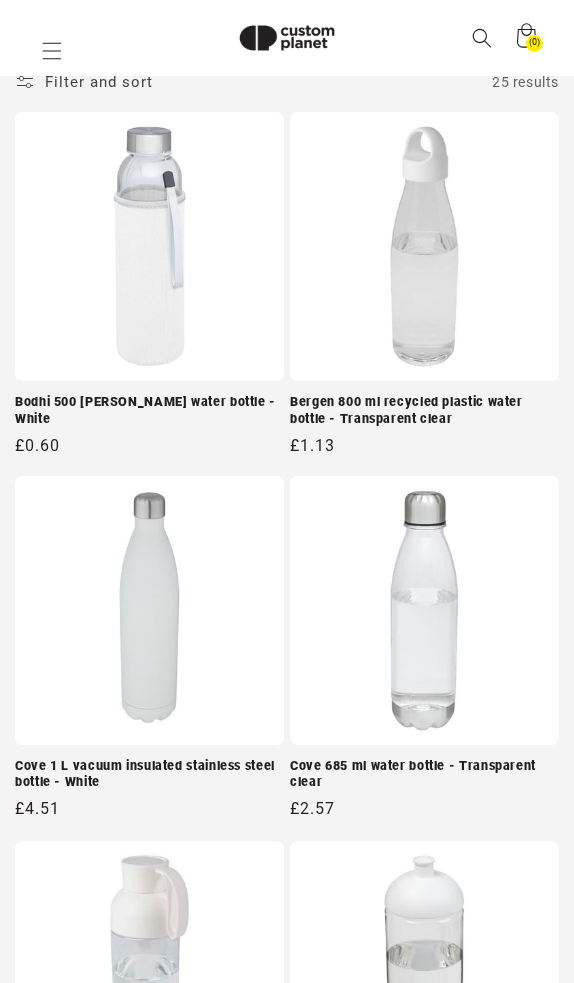 paste on "**********" 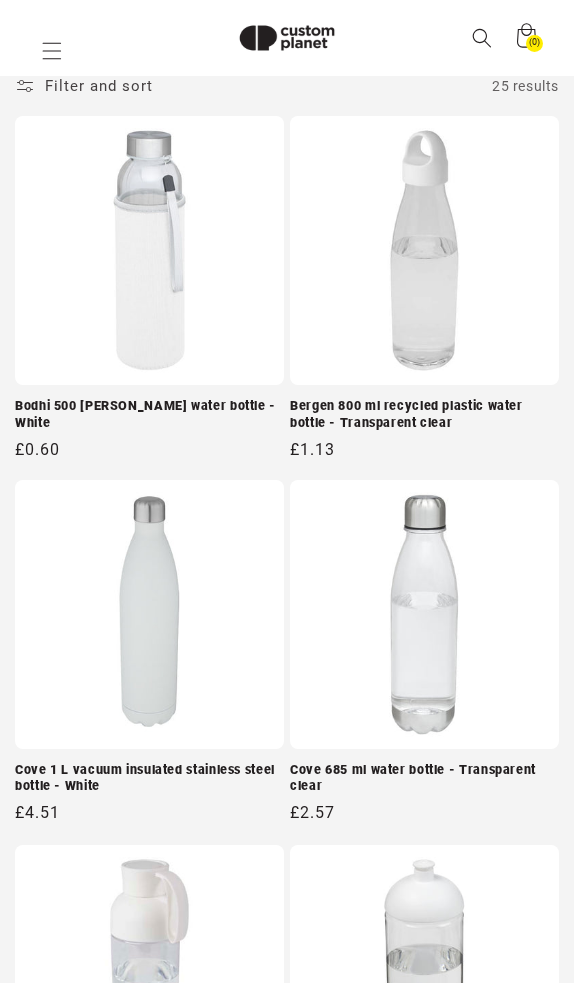 type on "**********" 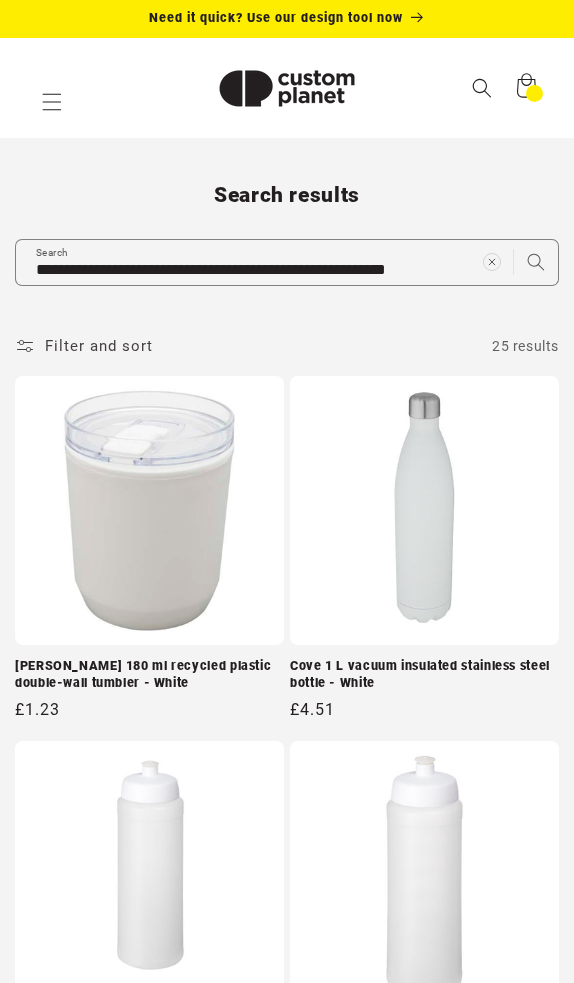scroll, scrollTop: 0, scrollLeft: 0, axis: both 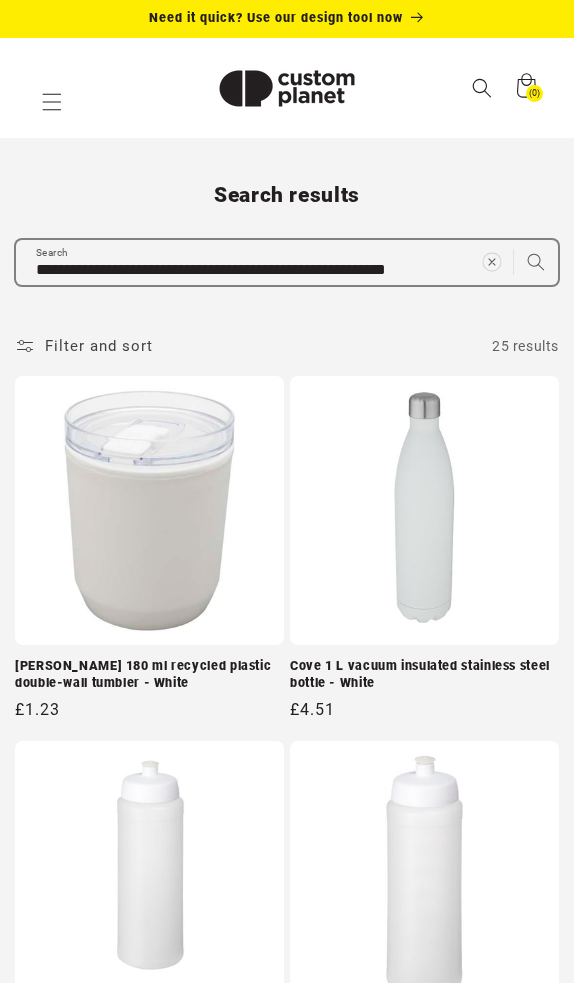 click 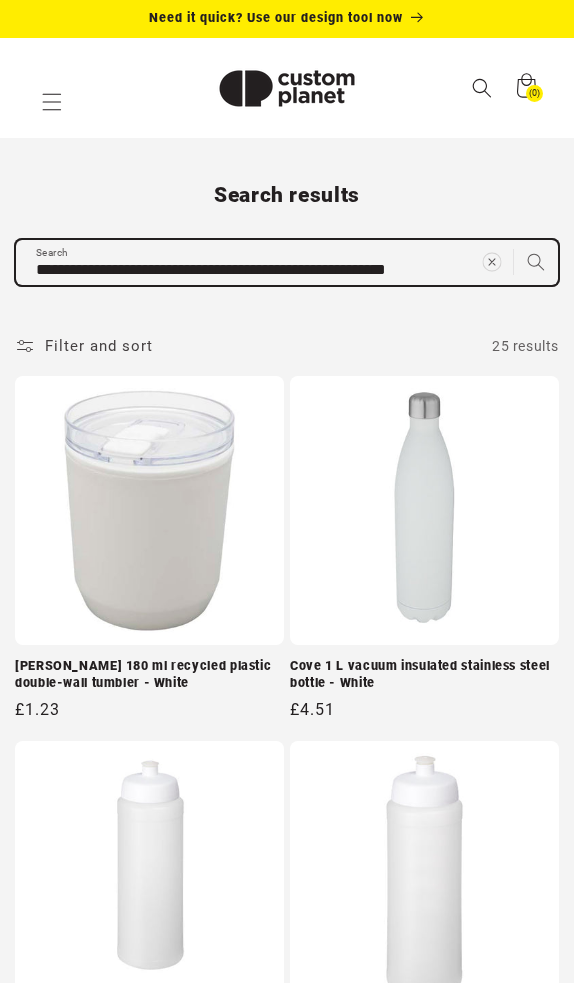 type 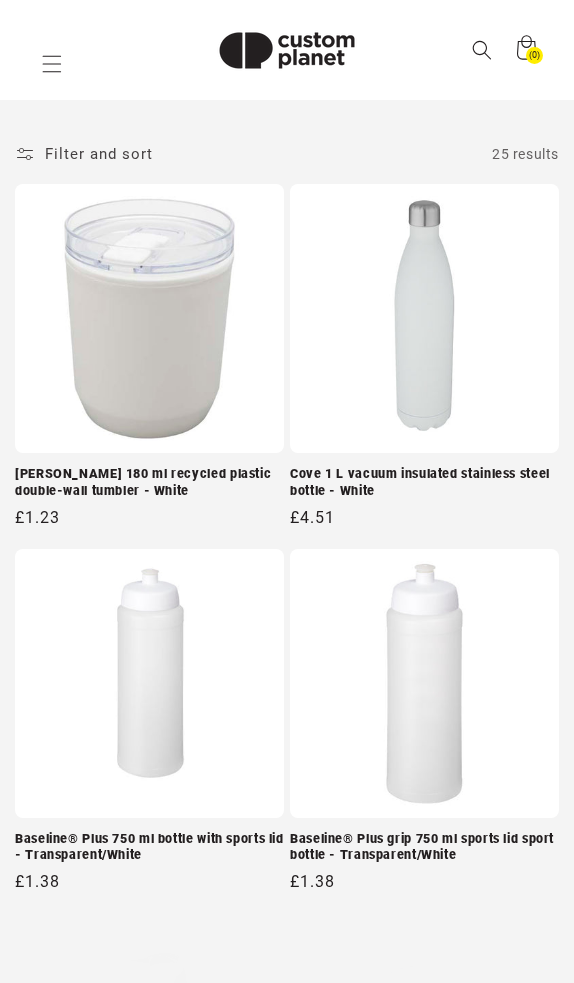 scroll, scrollTop: 240, scrollLeft: 0, axis: vertical 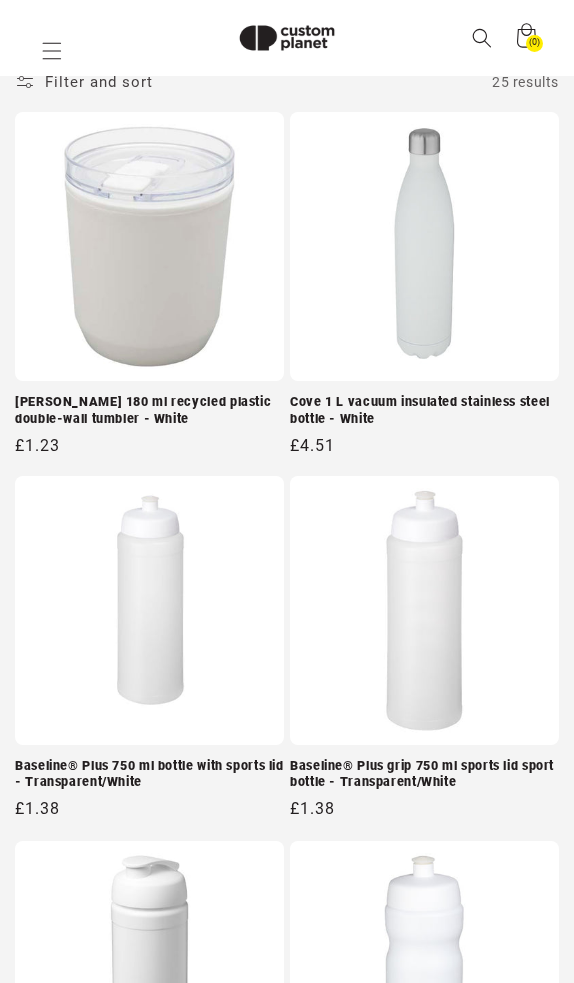 paste on "**********" 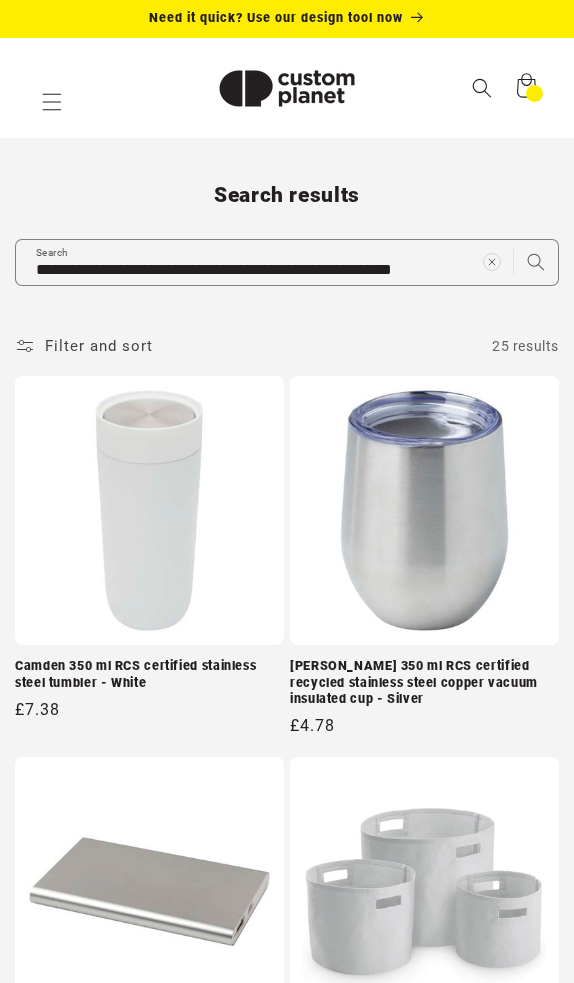 scroll, scrollTop: 0, scrollLeft: 0, axis: both 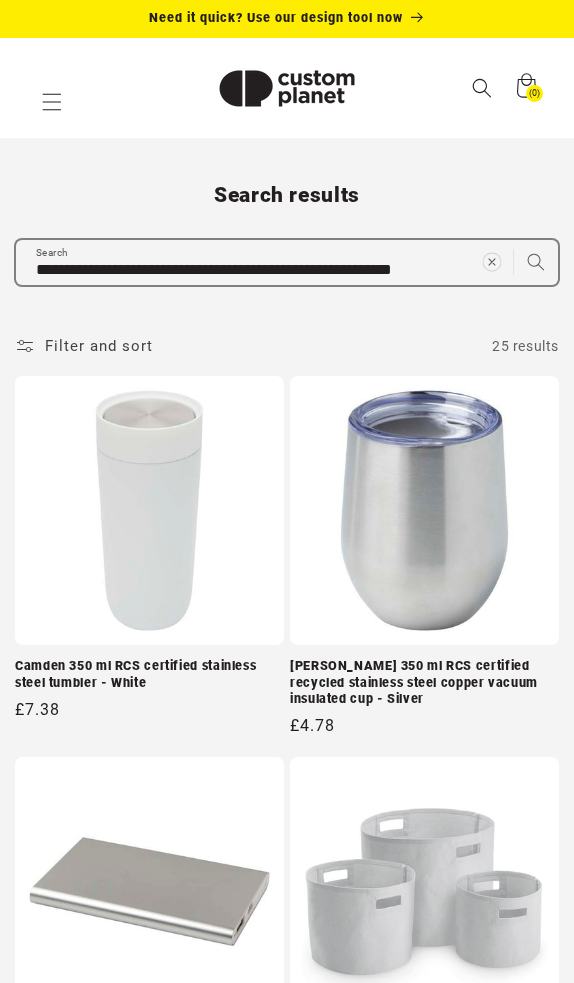 click 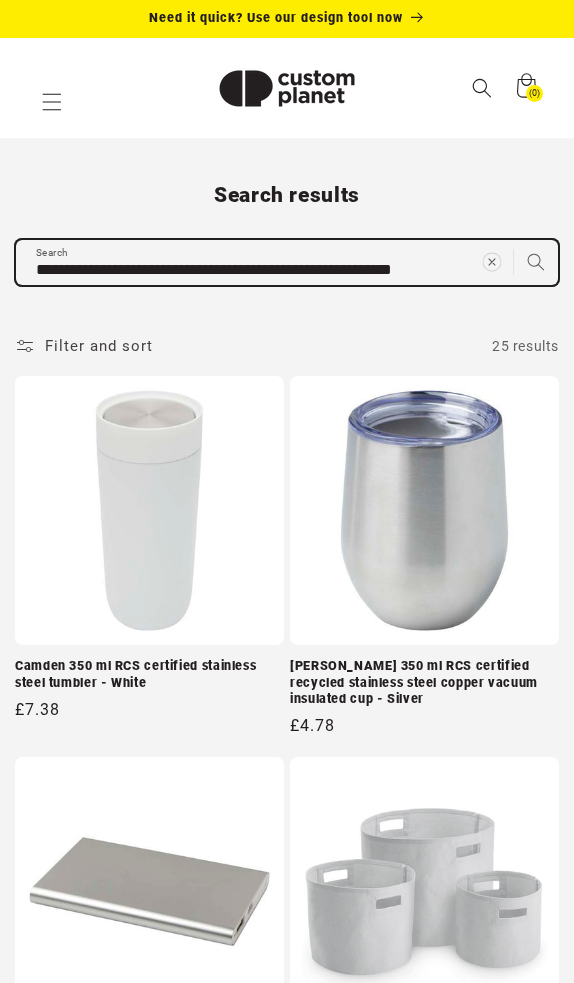 type 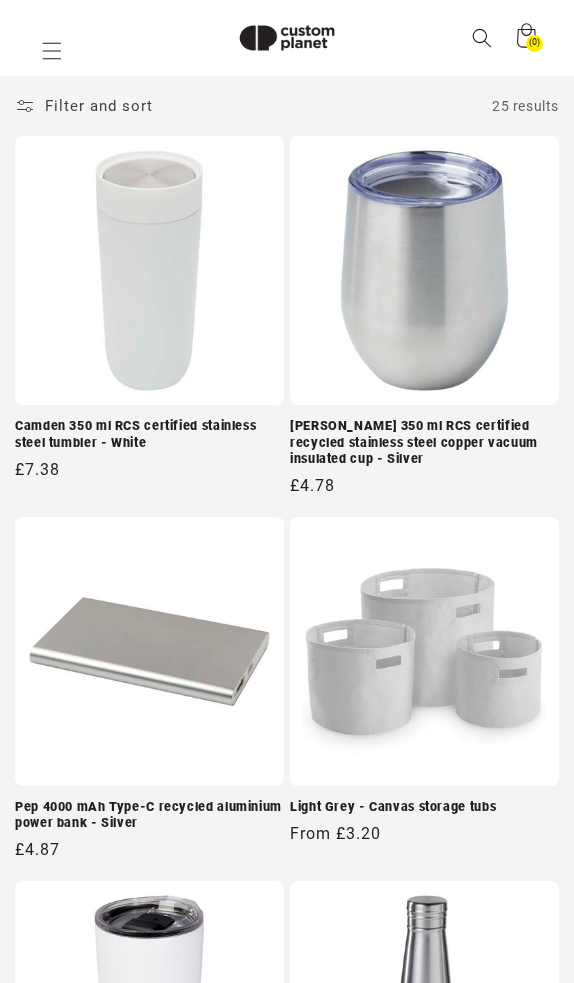 paste on "**********" 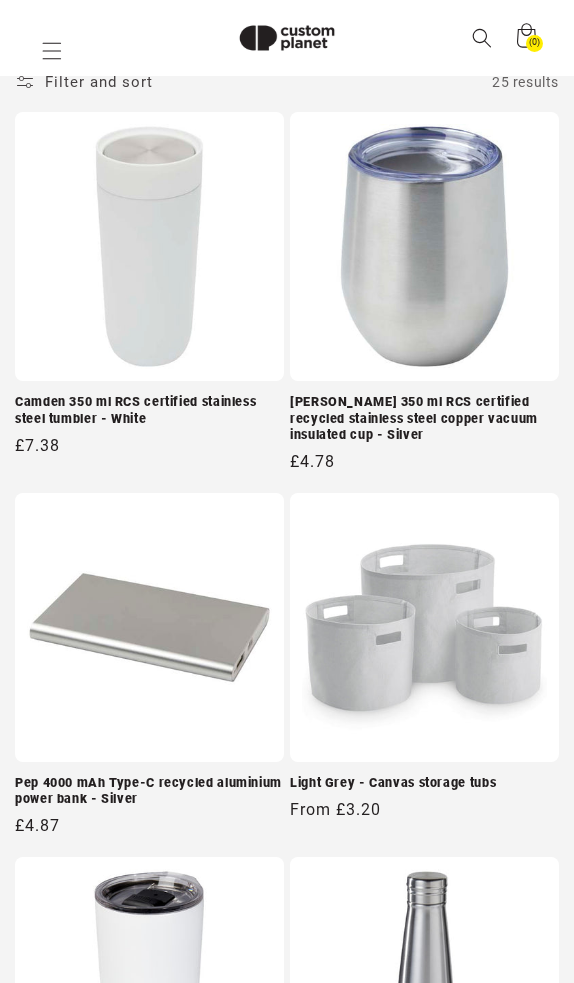 type on "**********" 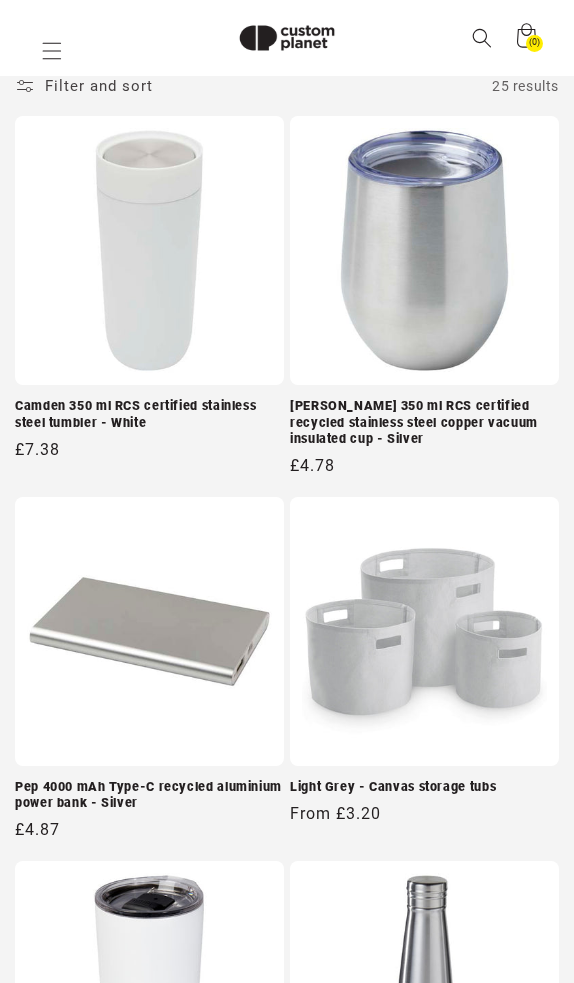 type on "**********" 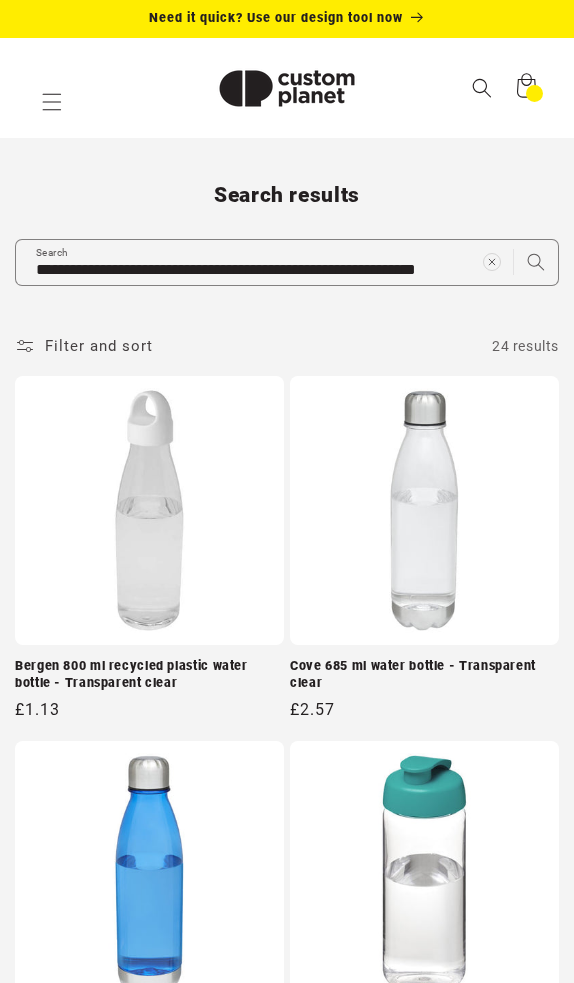 scroll, scrollTop: 0, scrollLeft: 0, axis: both 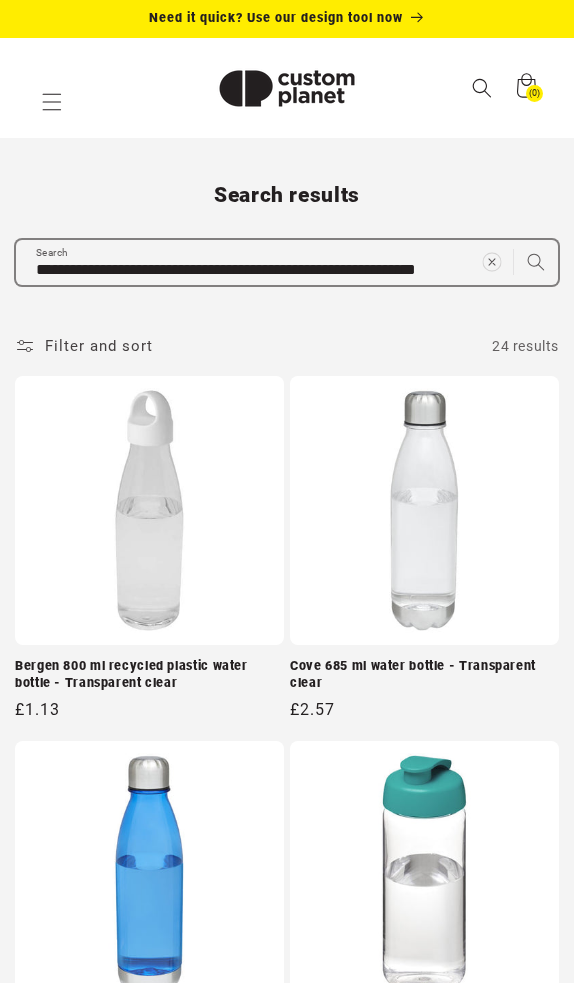 click 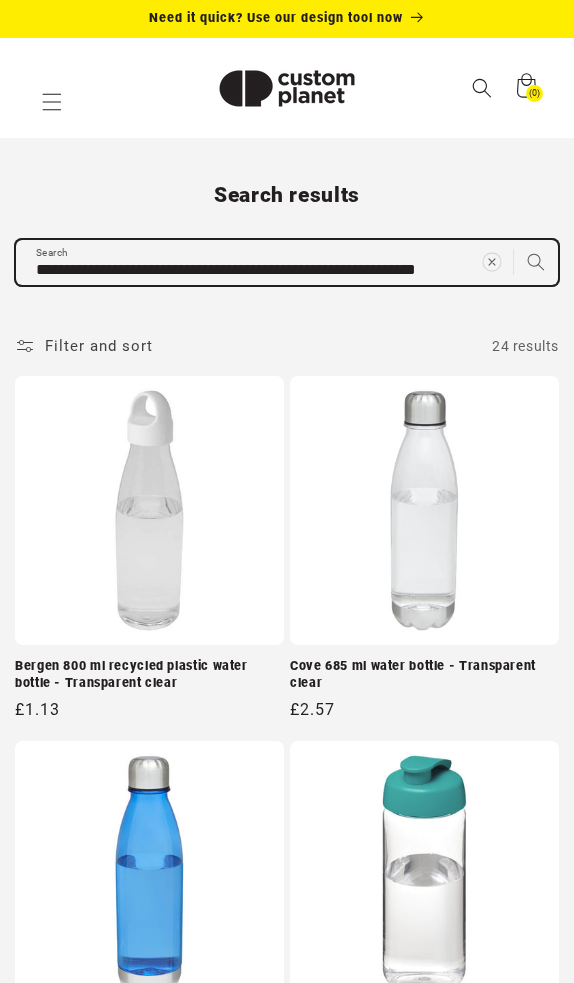 type 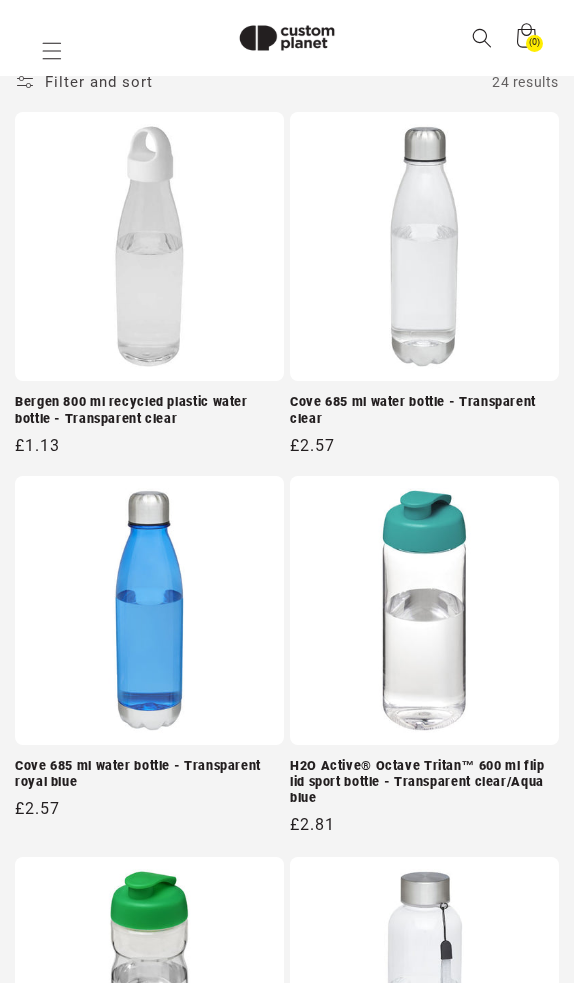paste on "**********" 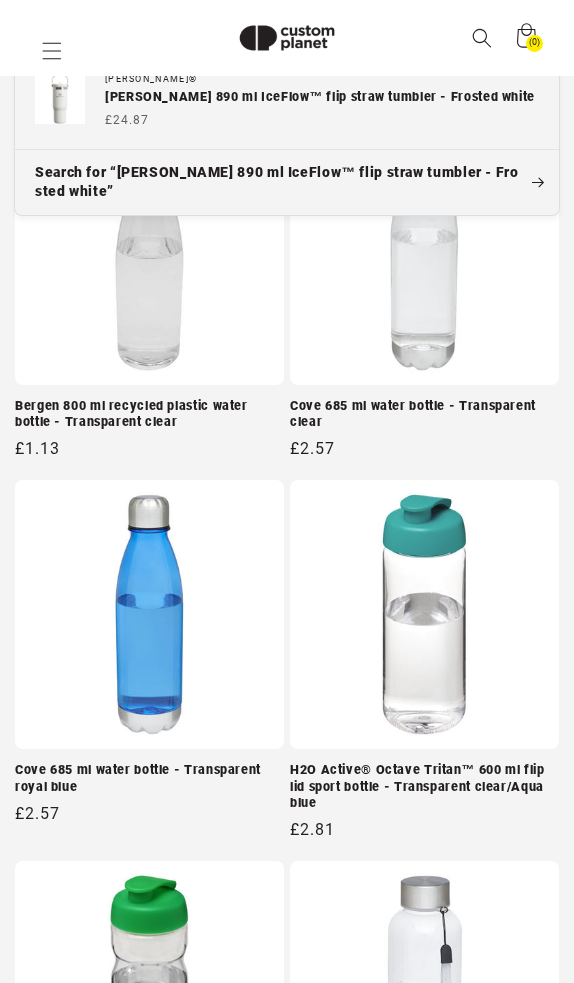 type on "**********" 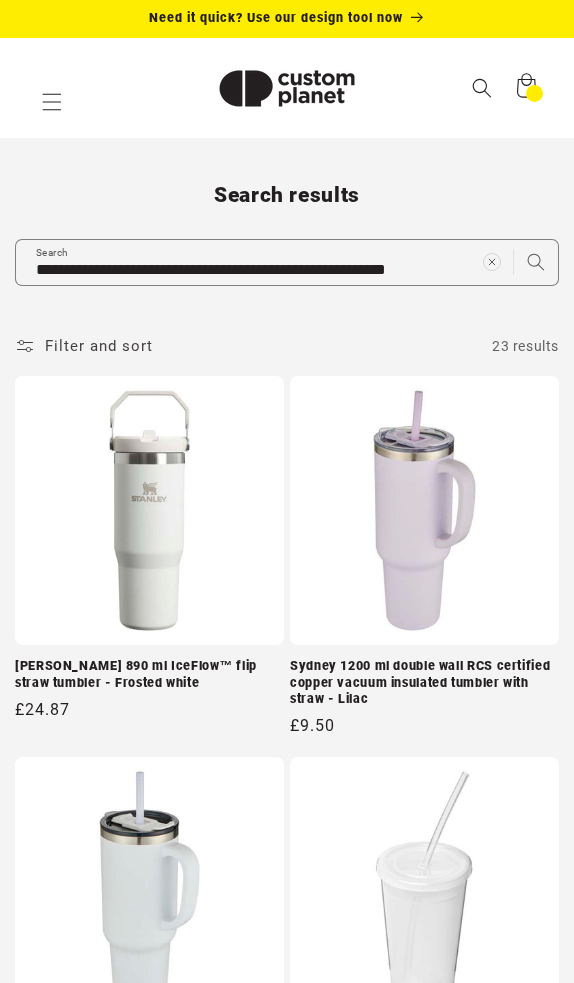 scroll, scrollTop: 0, scrollLeft: 0, axis: both 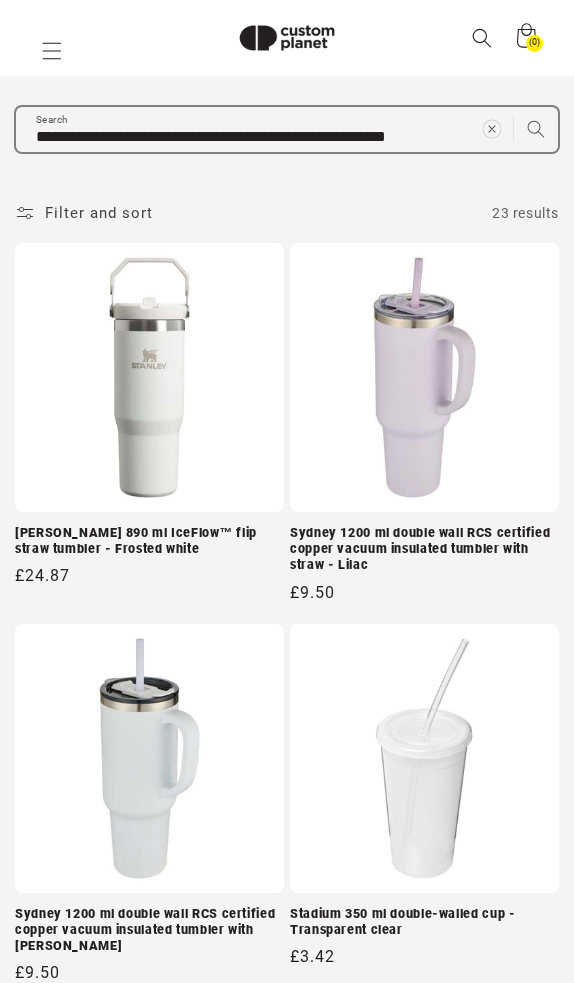 click 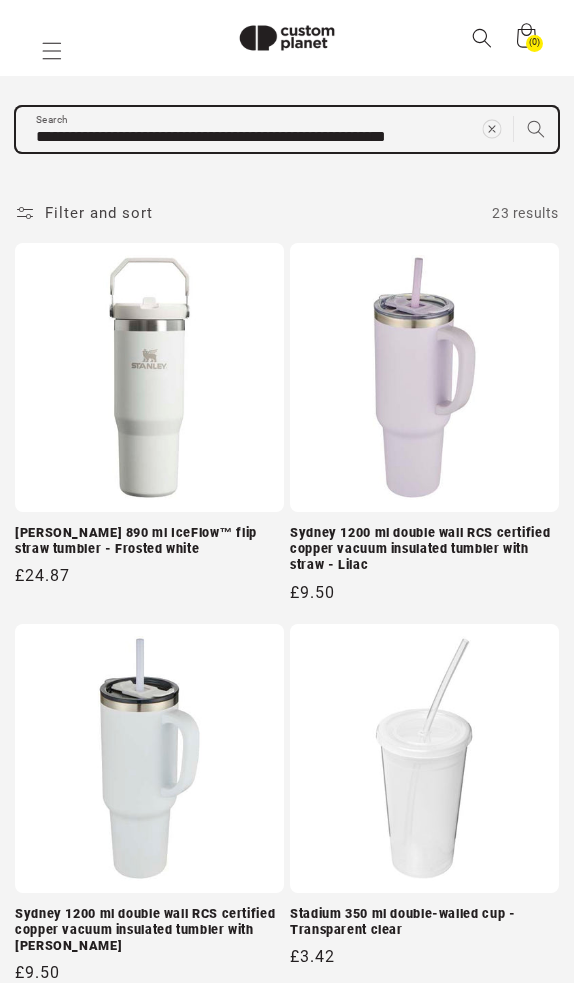 type 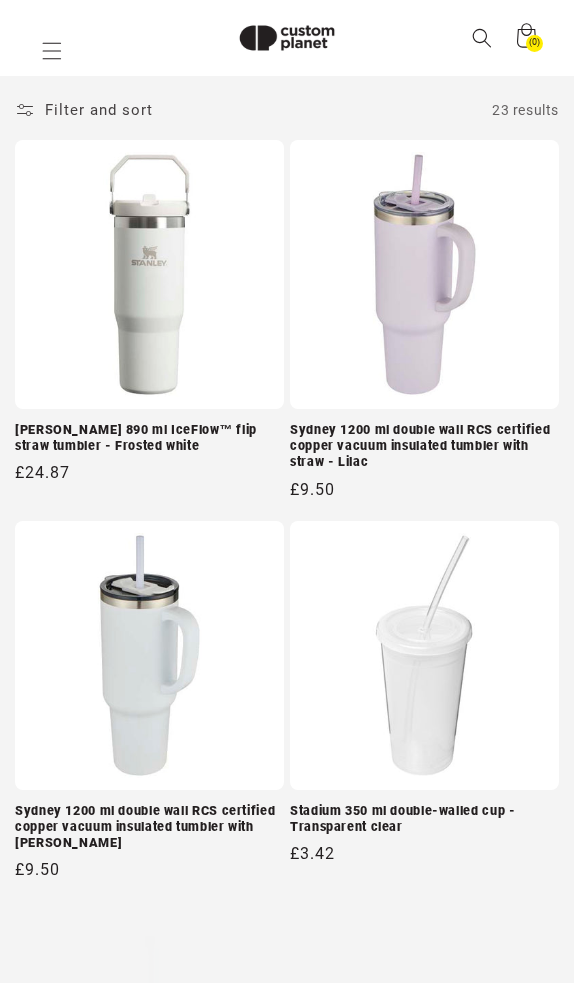 scroll, scrollTop: 215, scrollLeft: 0, axis: vertical 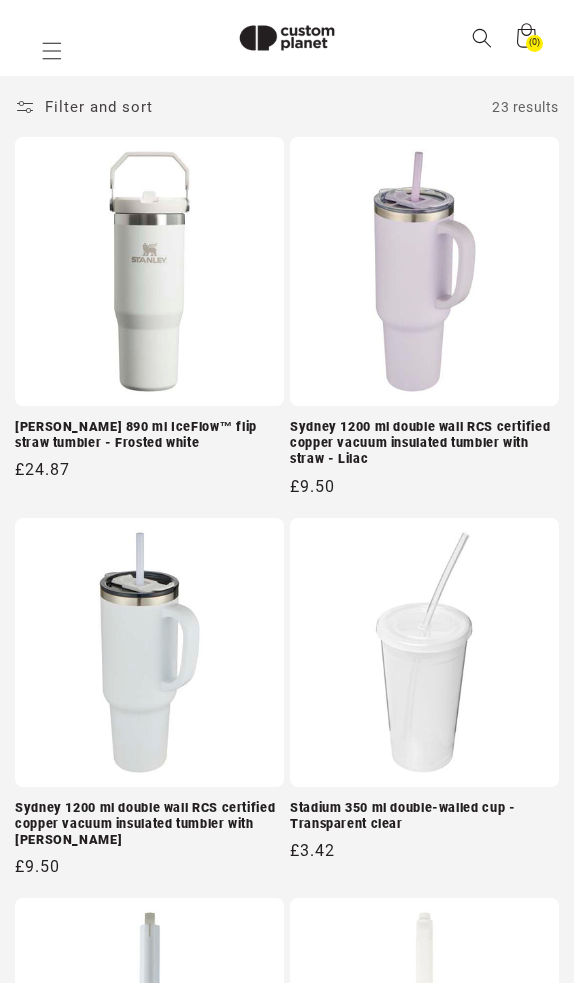 paste on "**********" 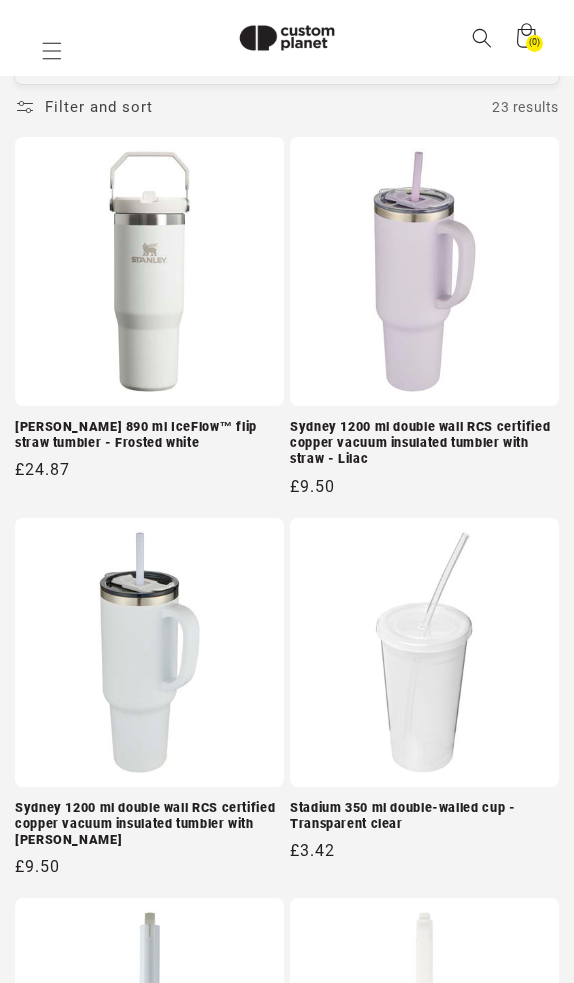type on "**********" 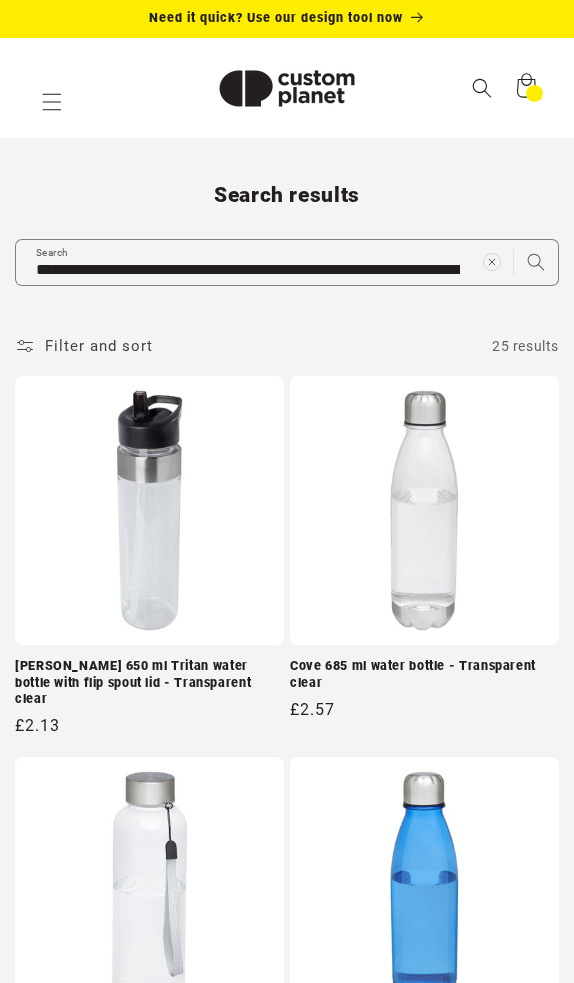scroll, scrollTop: 0, scrollLeft: 0, axis: both 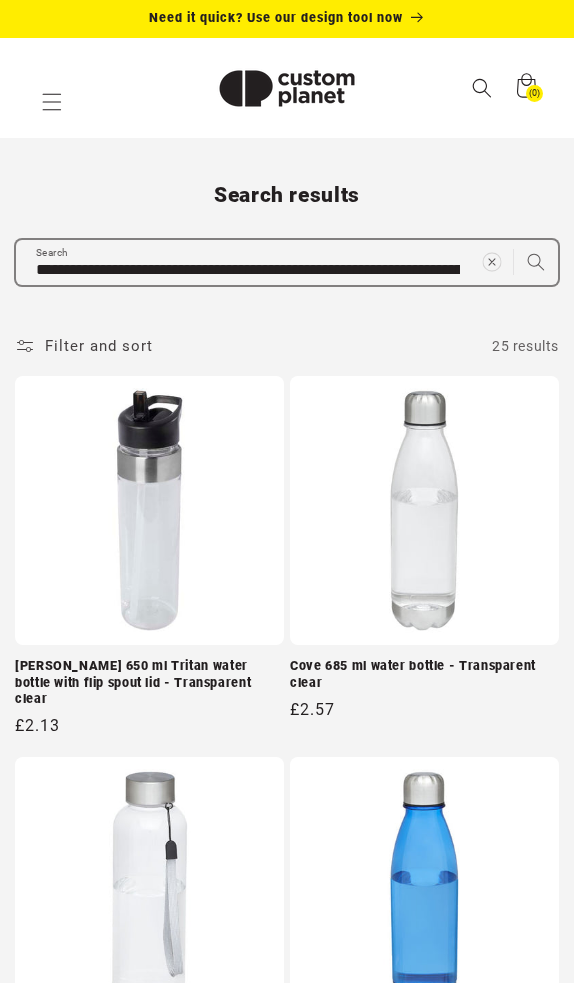 click 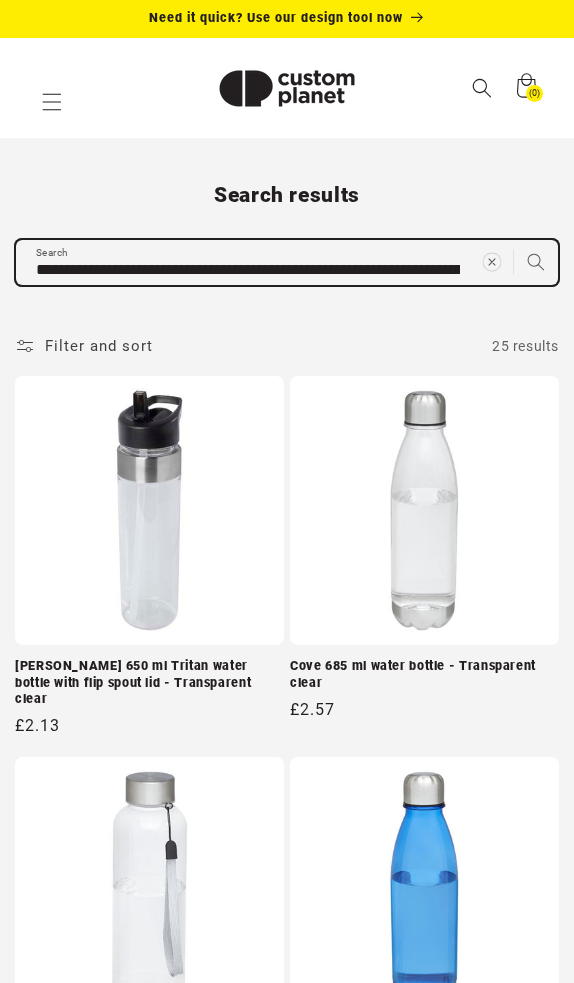 type 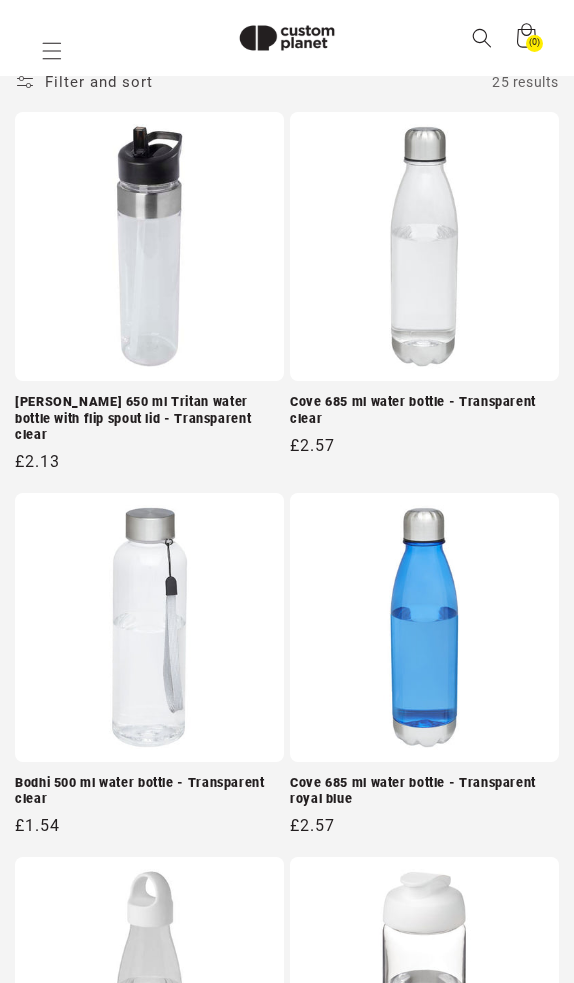 paste on "**********" 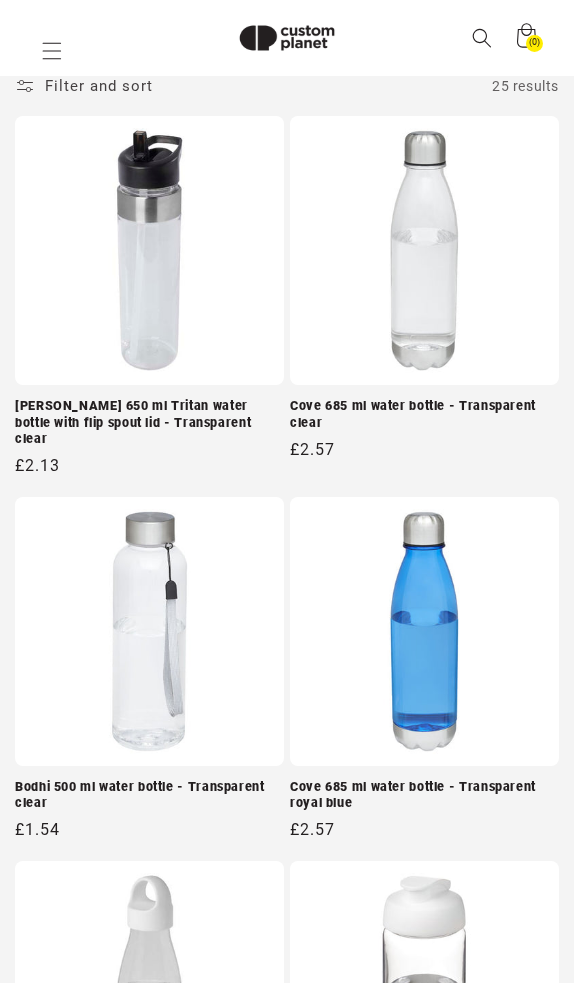 type on "**********" 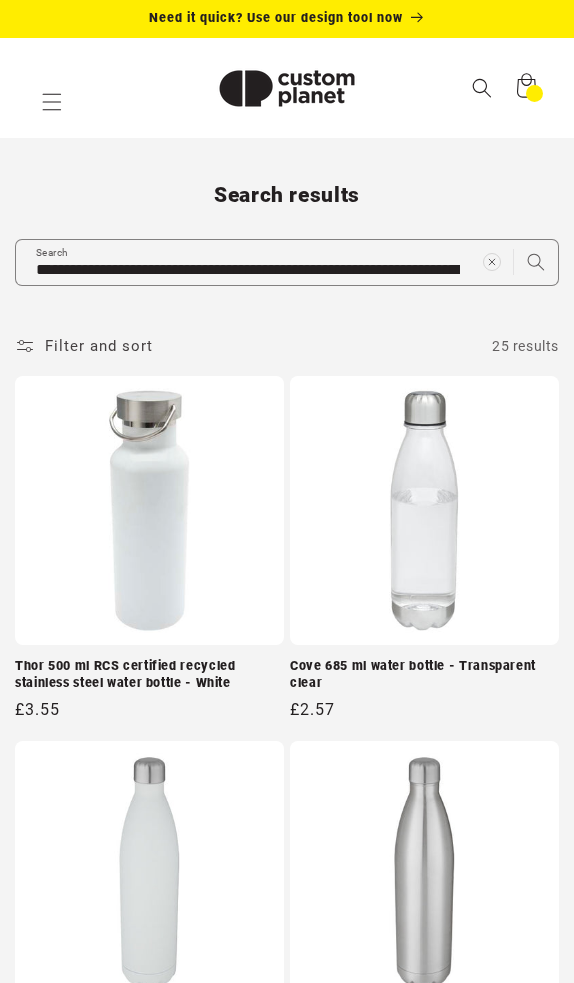 scroll, scrollTop: 0, scrollLeft: 0, axis: both 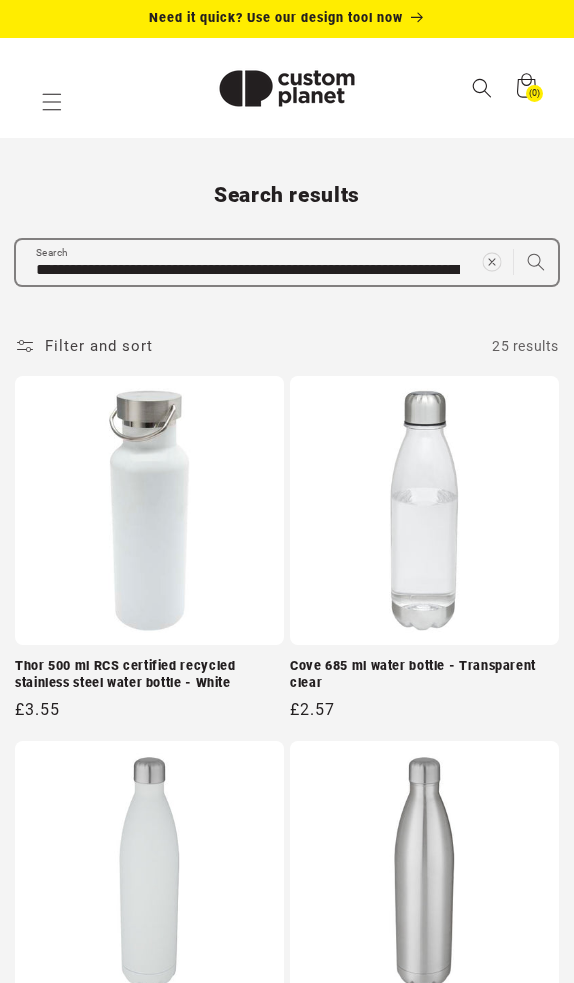 click 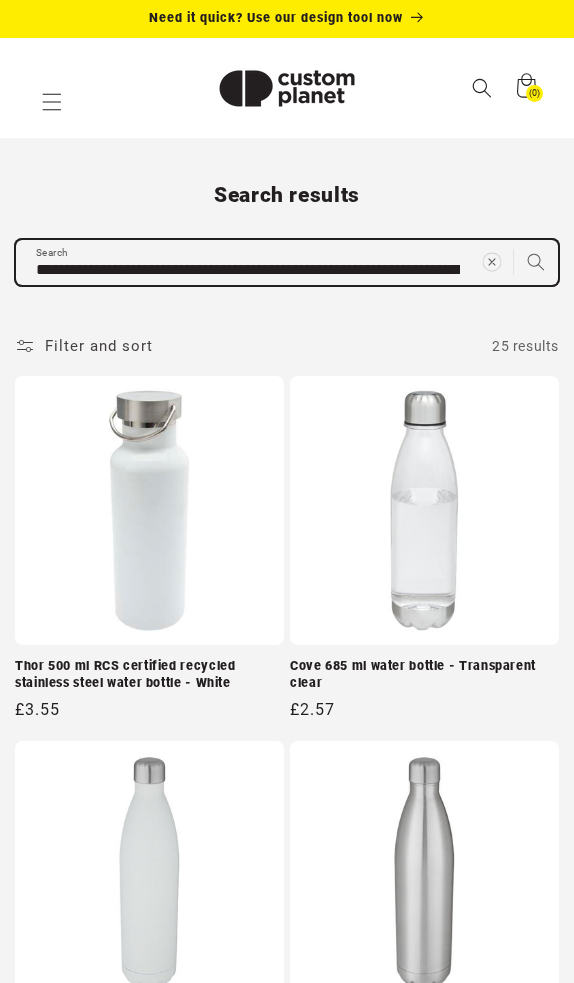 type 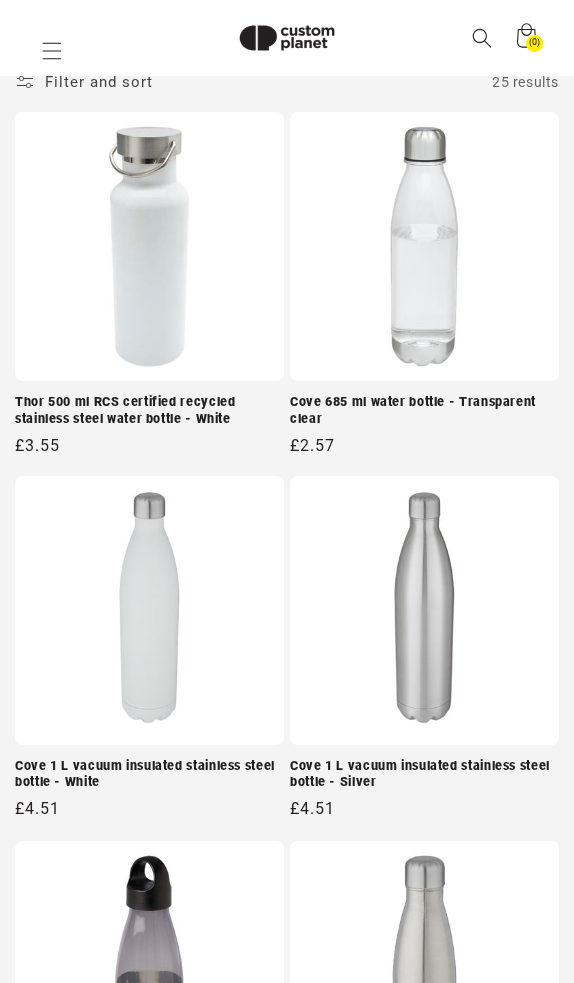 paste on "**********" 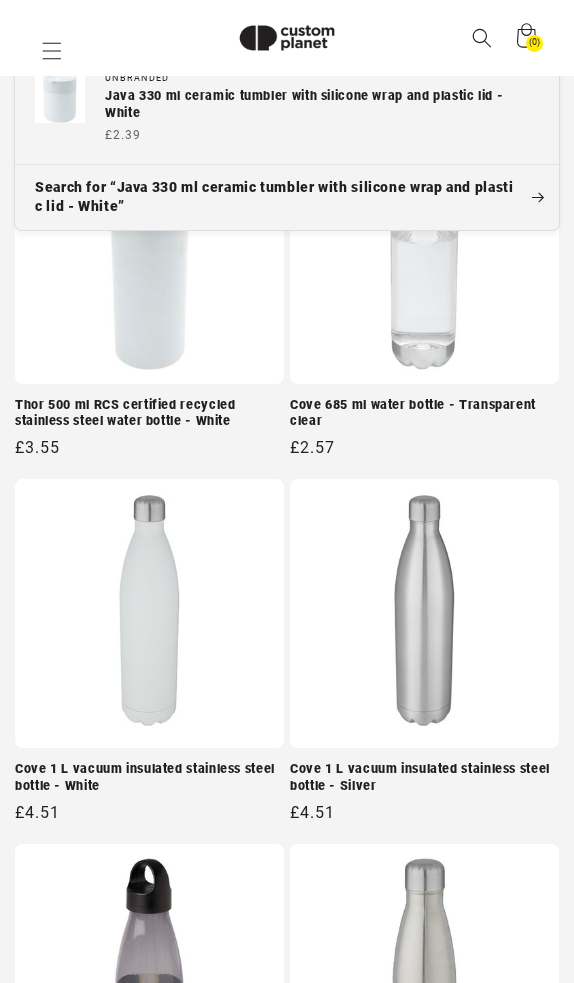 type on "**********" 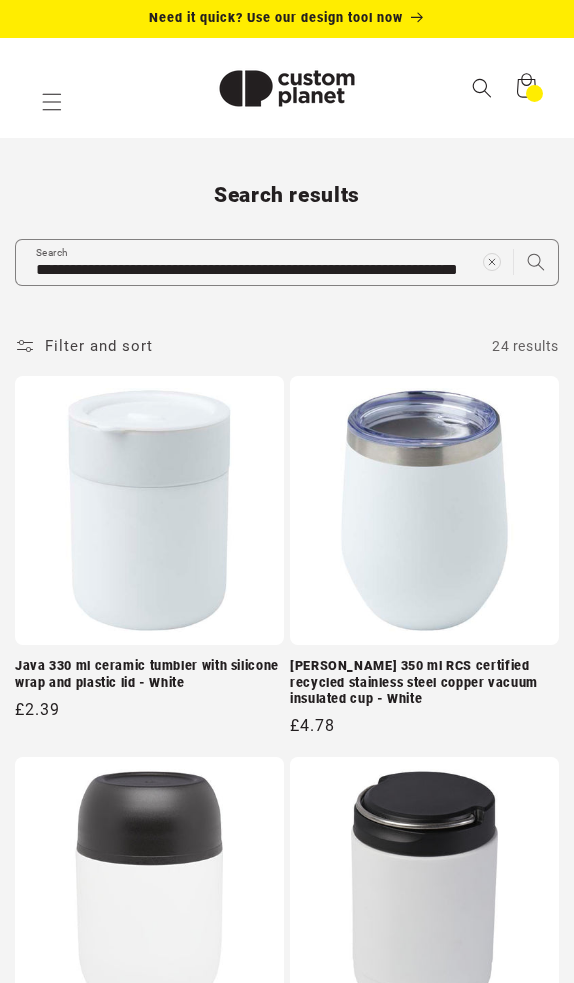 scroll, scrollTop: 0, scrollLeft: 0, axis: both 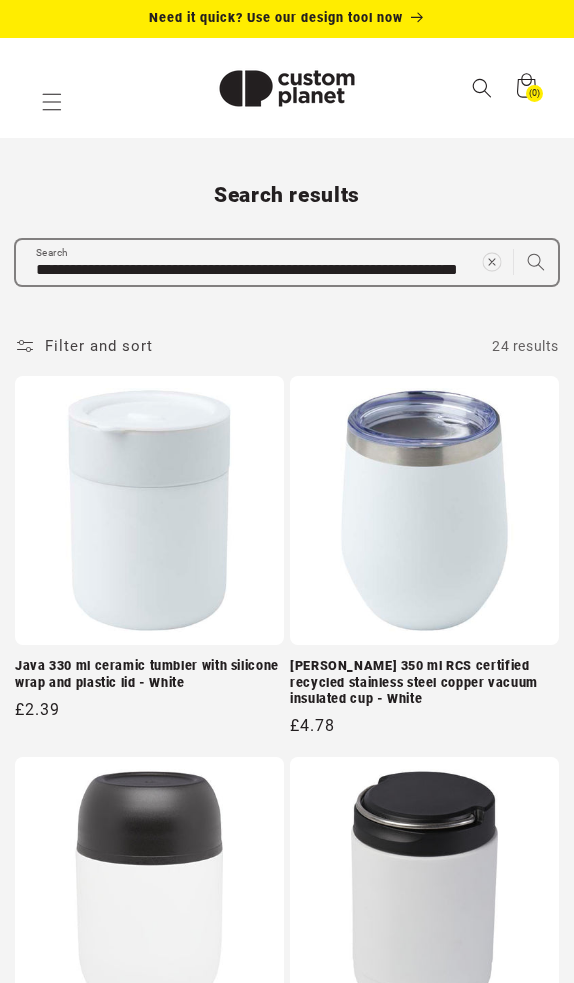 click 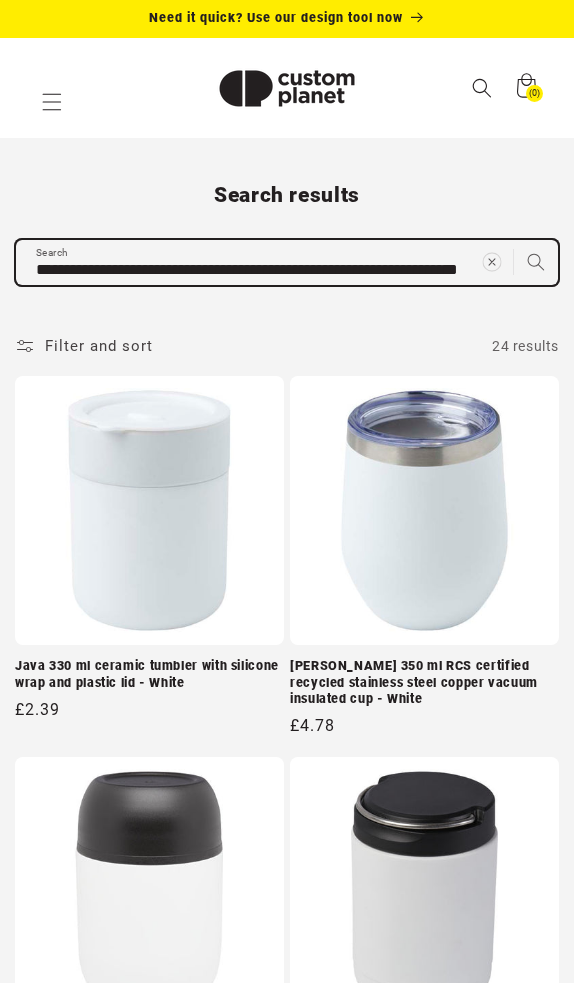 type 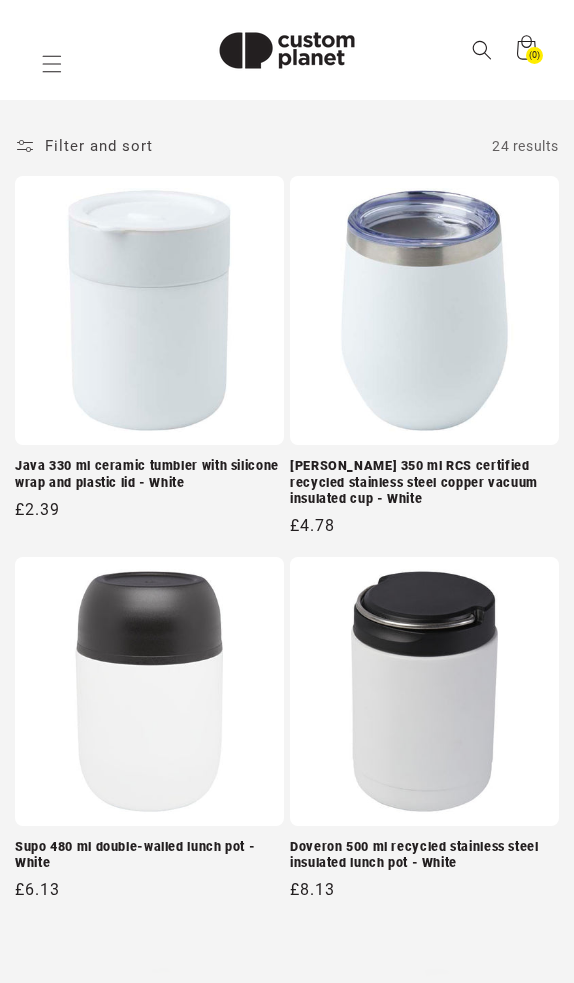 scroll, scrollTop: 240, scrollLeft: 0, axis: vertical 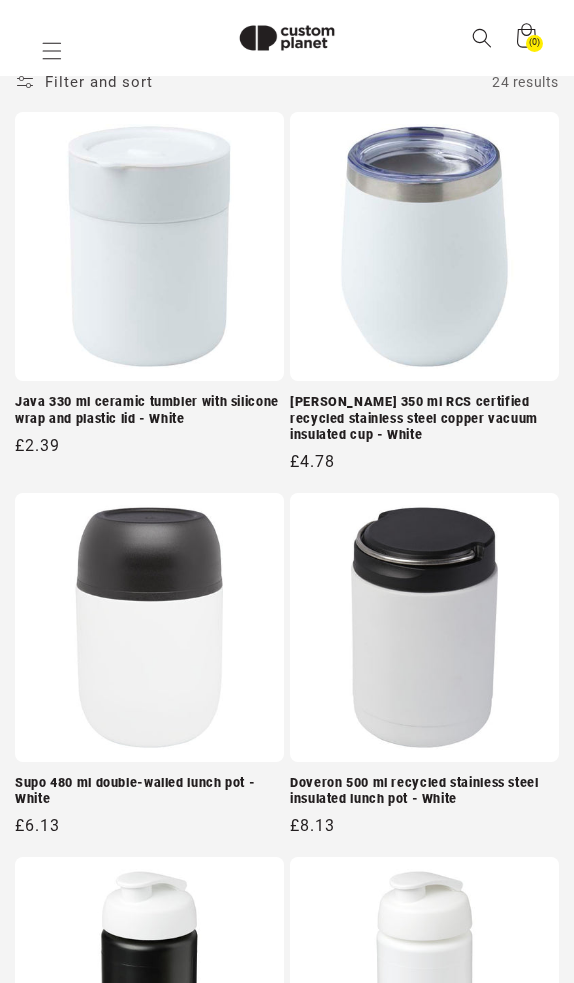 paste on "**********" 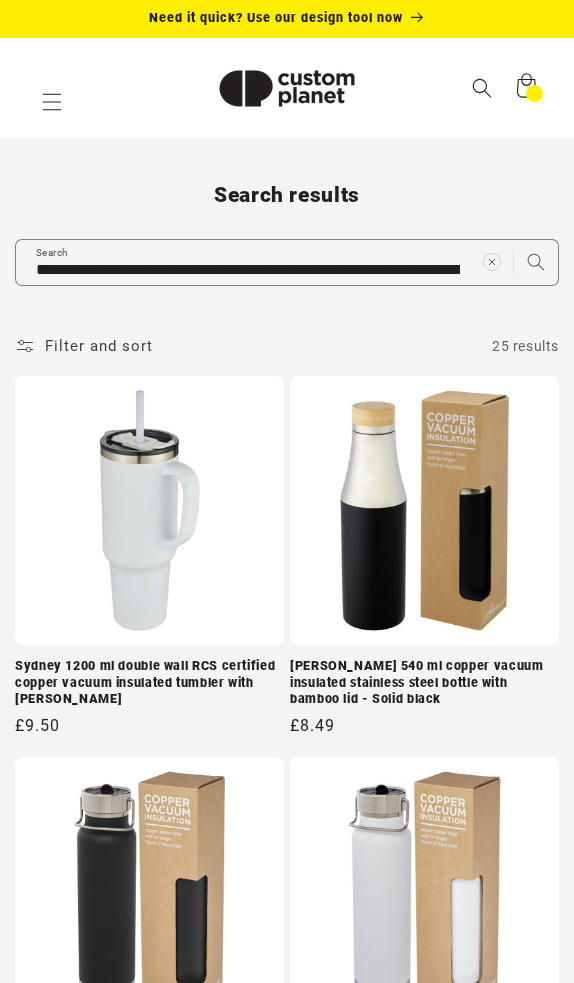 scroll, scrollTop: 0, scrollLeft: 0, axis: both 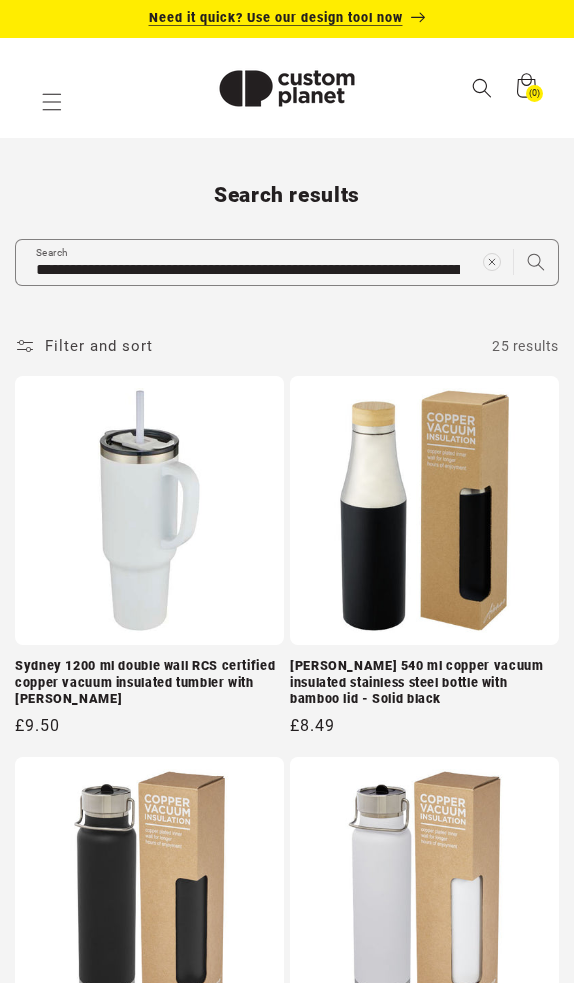 click on "**********" at bounding box center (287, 2552) 